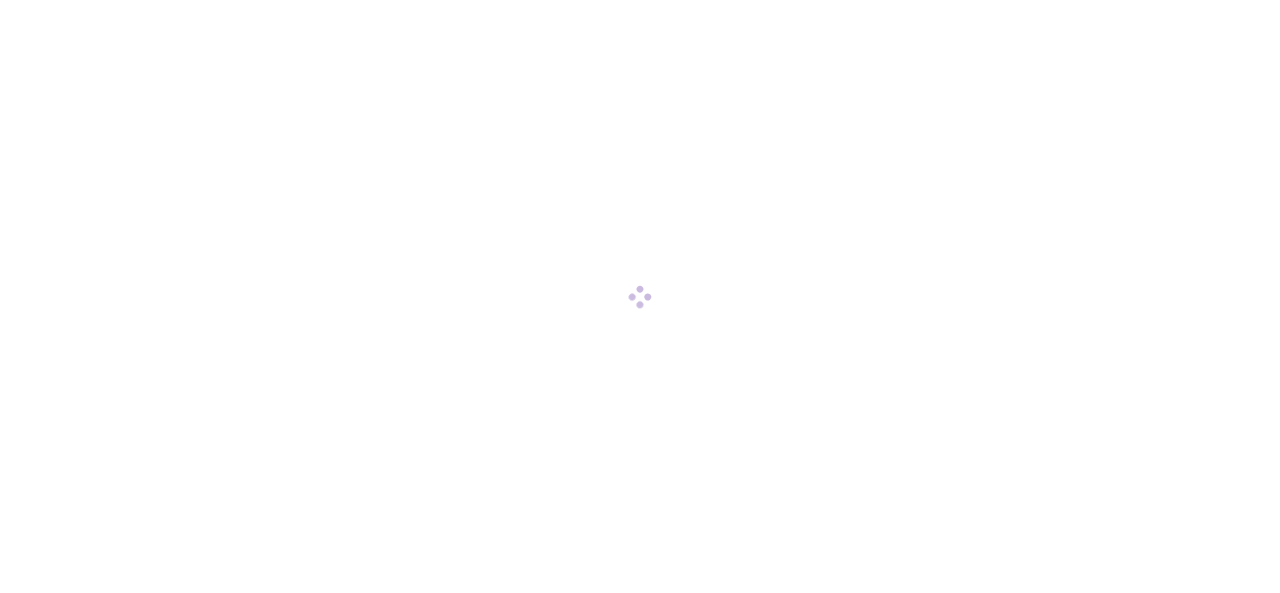 scroll, scrollTop: 0, scrollLeft: 0, axis: both 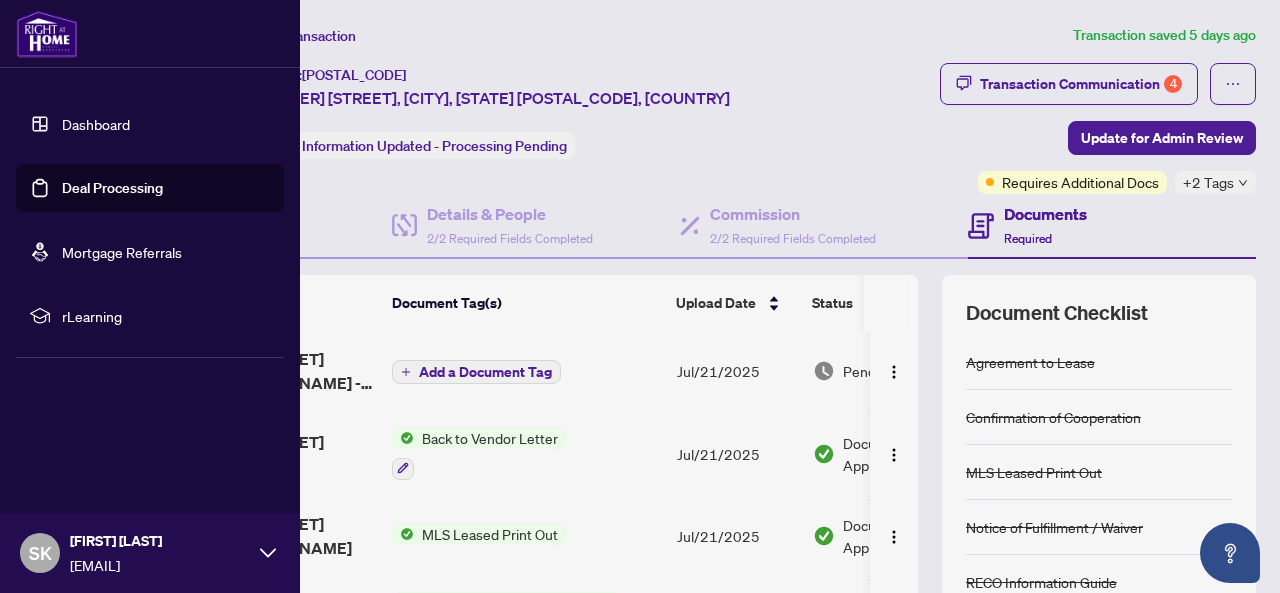 click on "Deal Processing" at bounding box center [112, 188] 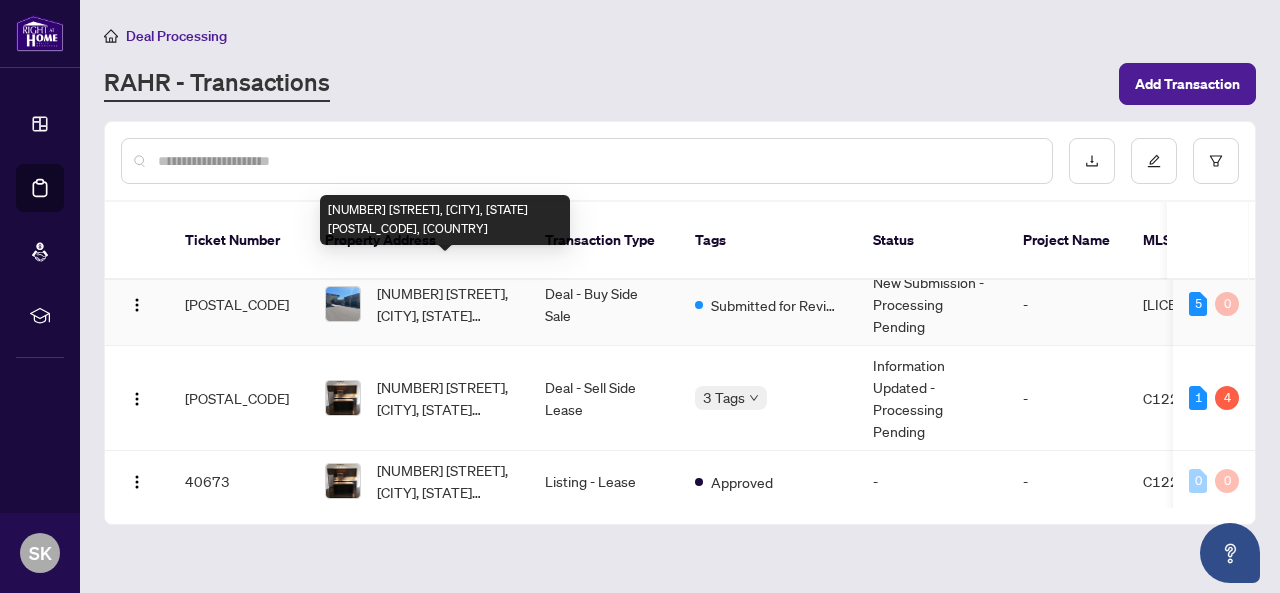 scroll, scrollTop: 26, scrollLeft: 0, axis: vertical 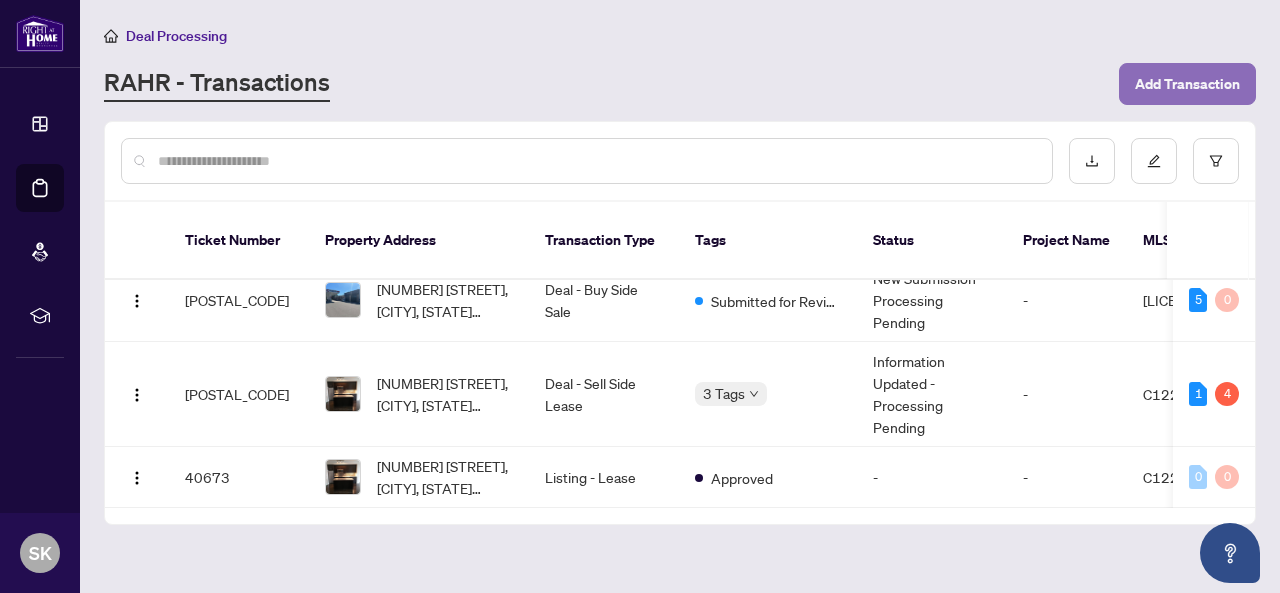 click on "Add Transaction" at bounding box center [1187, 84] 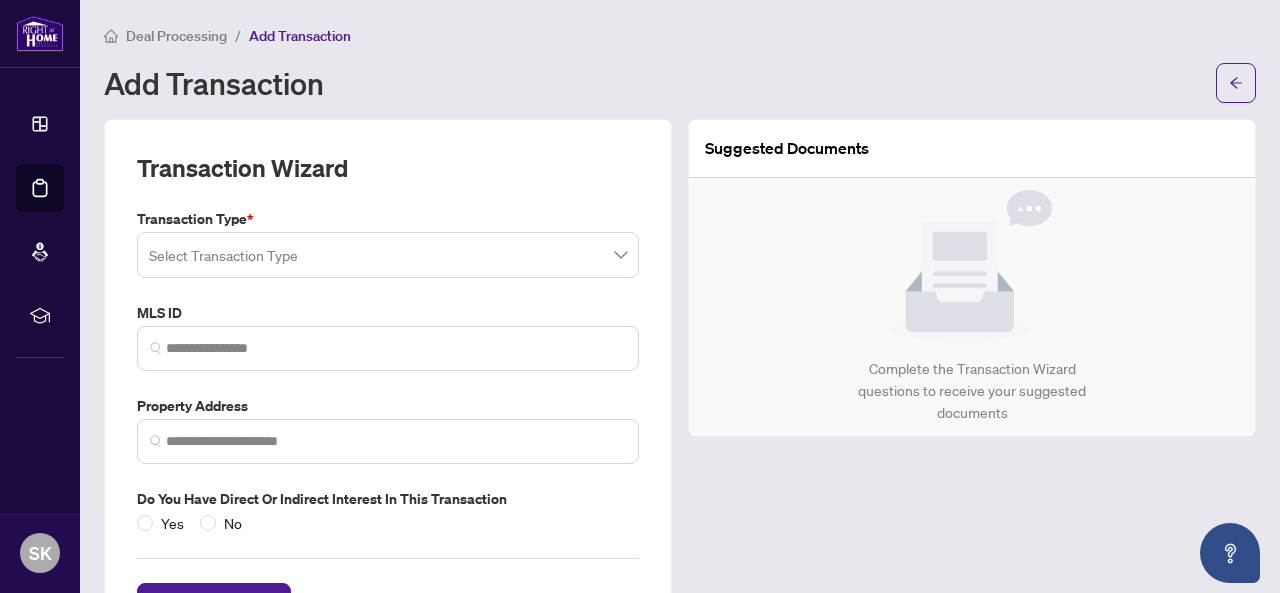 click on "Transaction Type * Select Transaction Type MLS ID Property Address Do you have direct or indirect interest in this transaction Yes No" at bounding box center (388, 371) 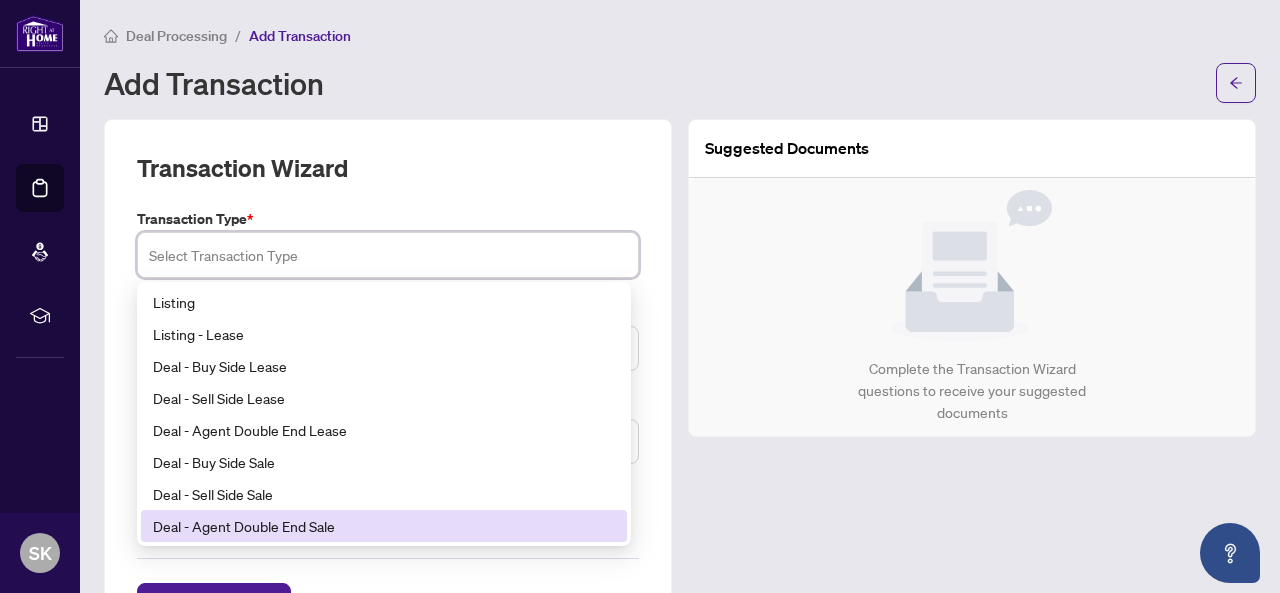 click on "Deal - Agent Double End Sale" at bounding box center [384, 526] 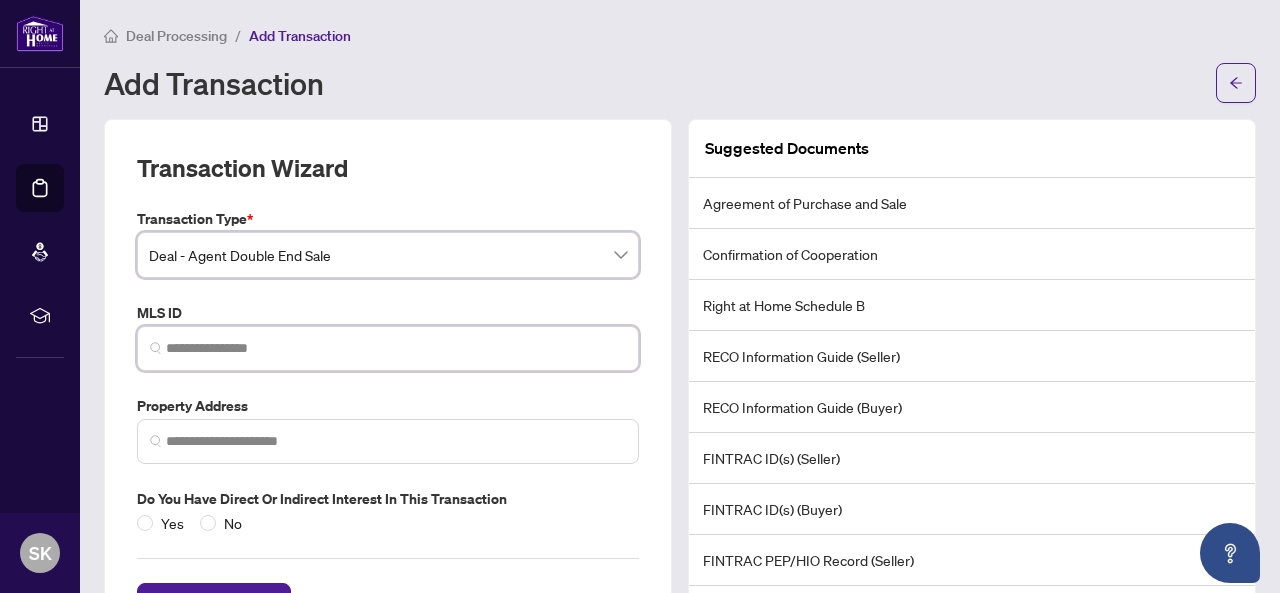 click at bounding box center [396, 348] 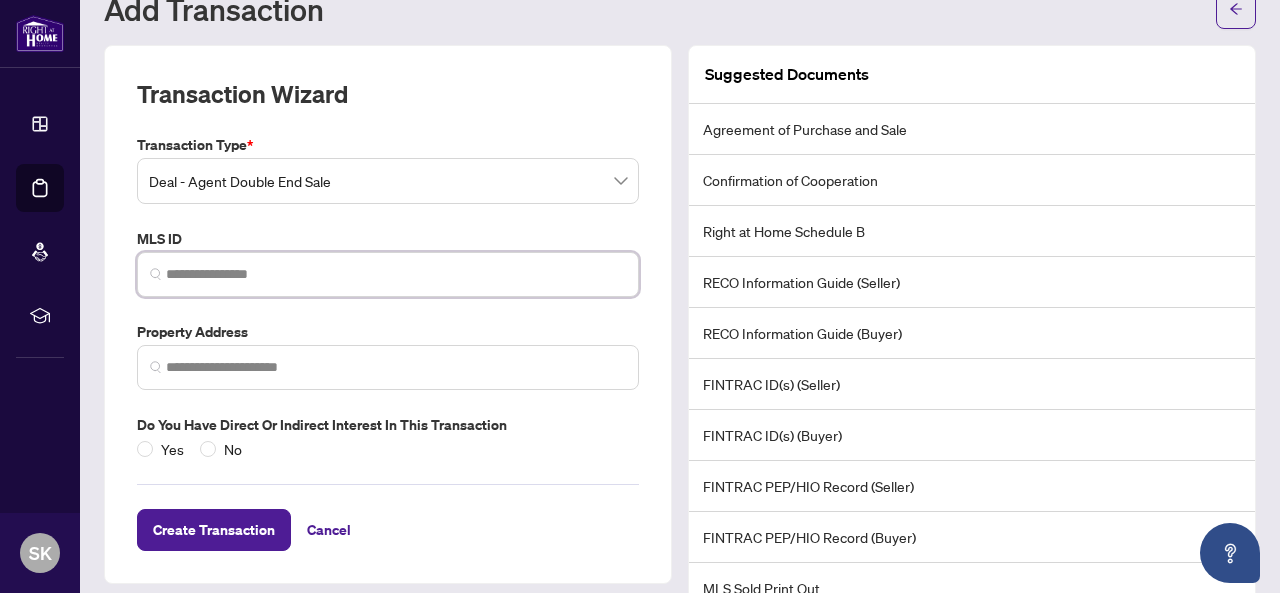 scroll, scrollTop: 200, scrollLeft: 0, axis: vertical 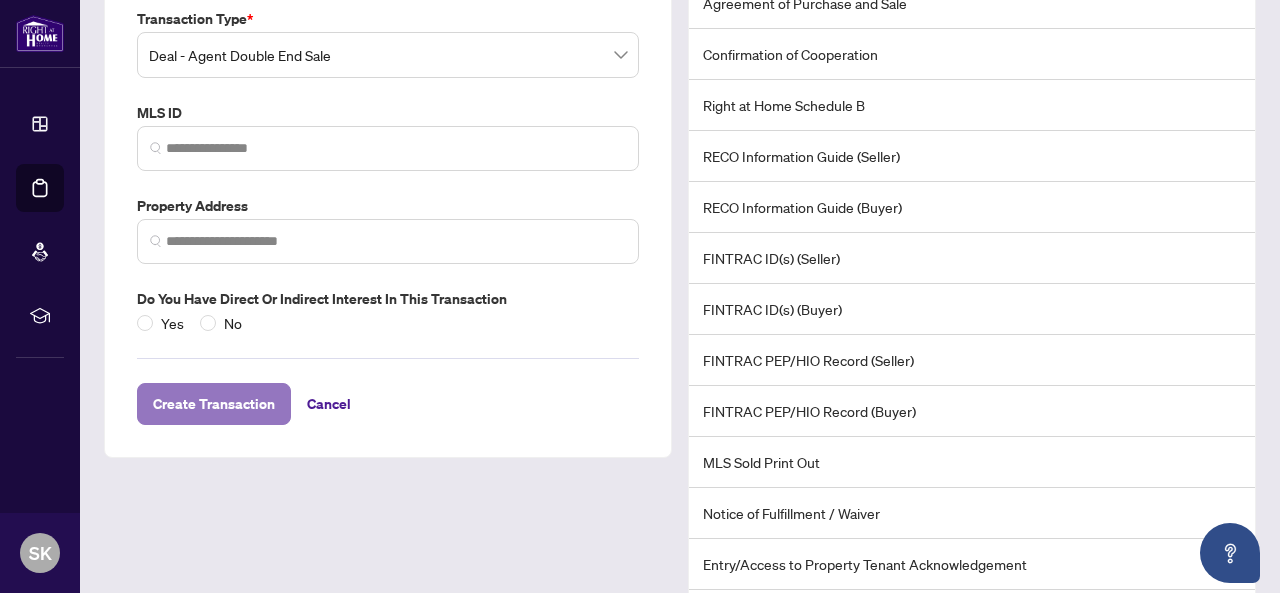 click on "Create Transaction" at bounding box center (214, 404) 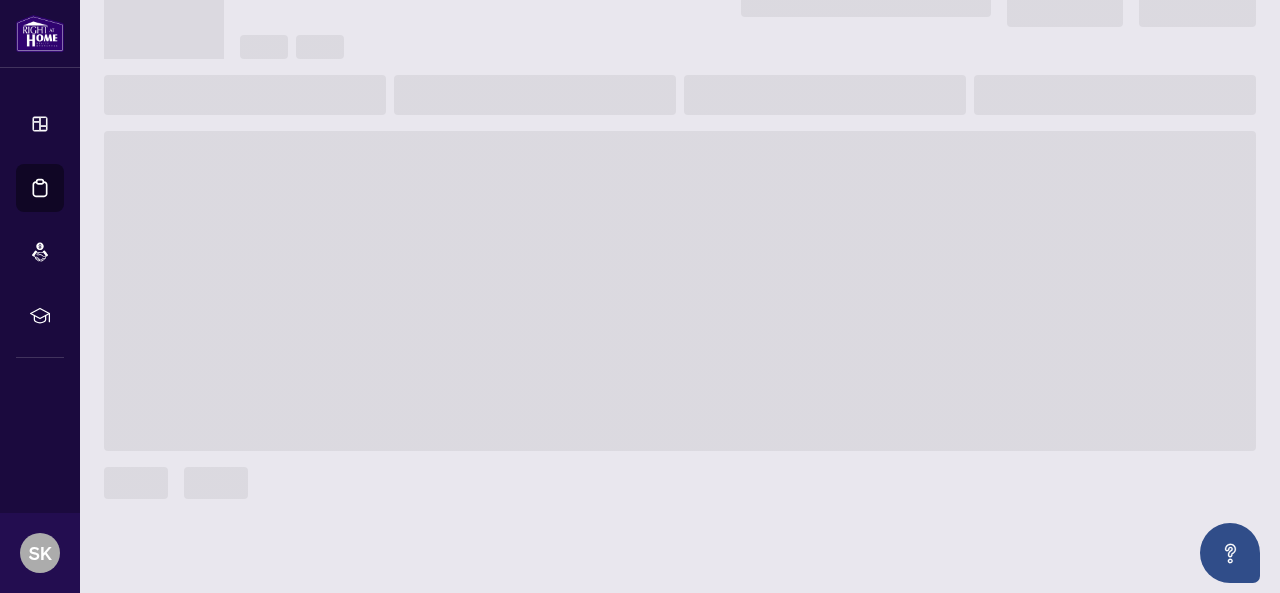 scroll, scrollTop: 122, scrollLeft: 0, axis: vertical 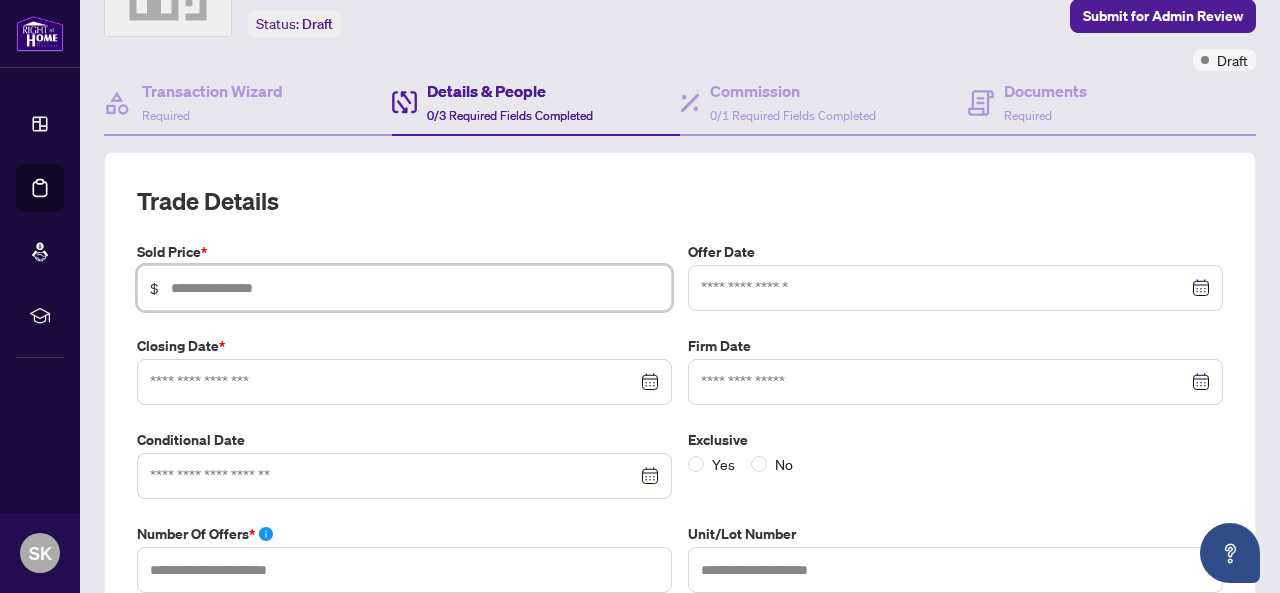 click at bounding box center (415, 288) 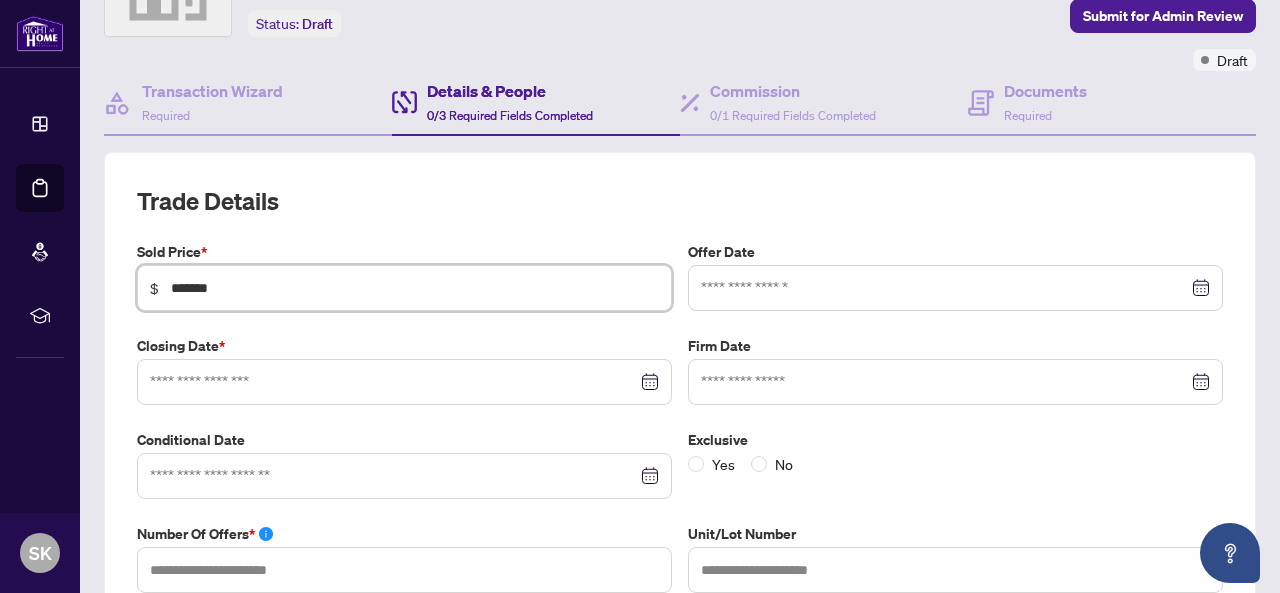 type on "*******" 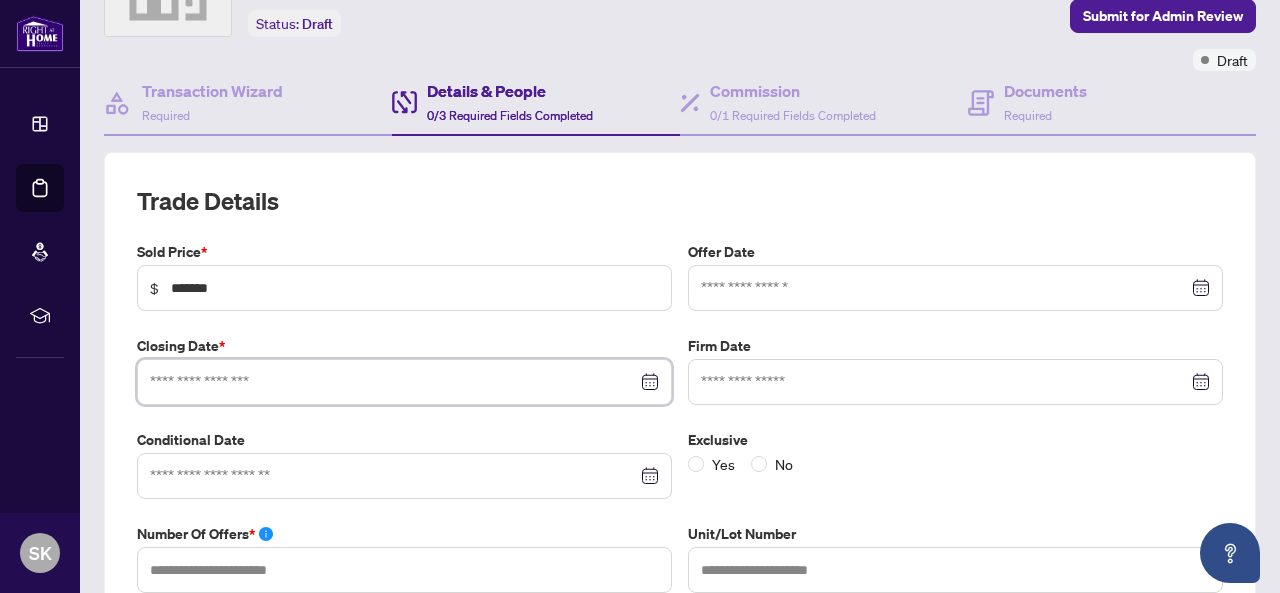 click at bounding box center [393, 382] 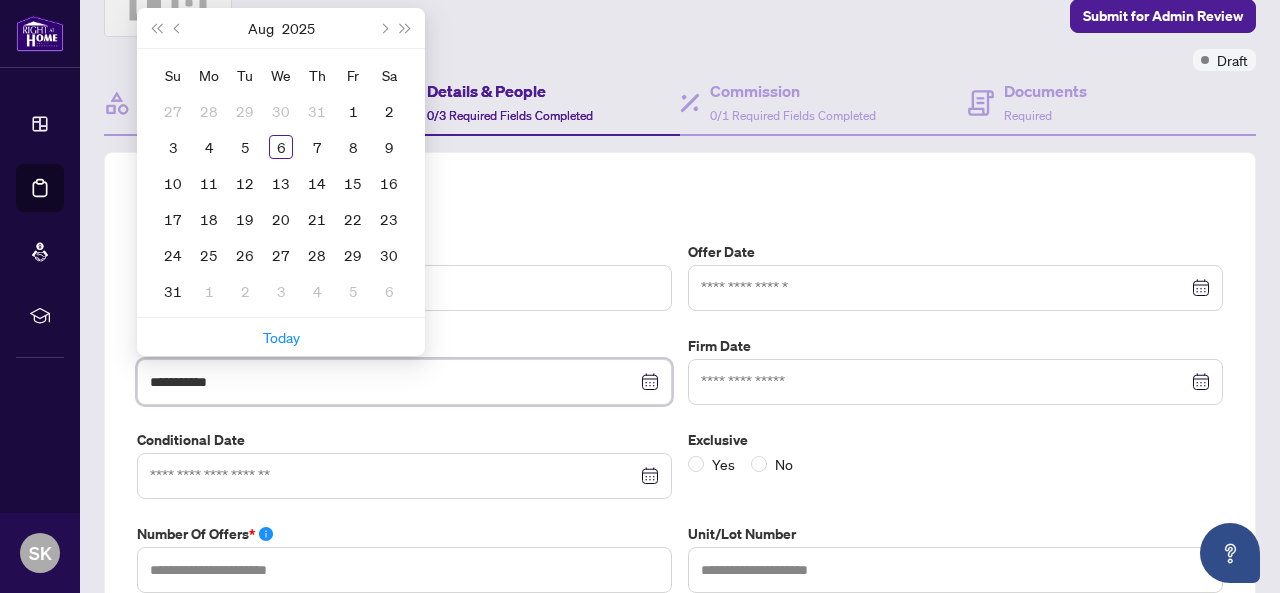 type on "**********" 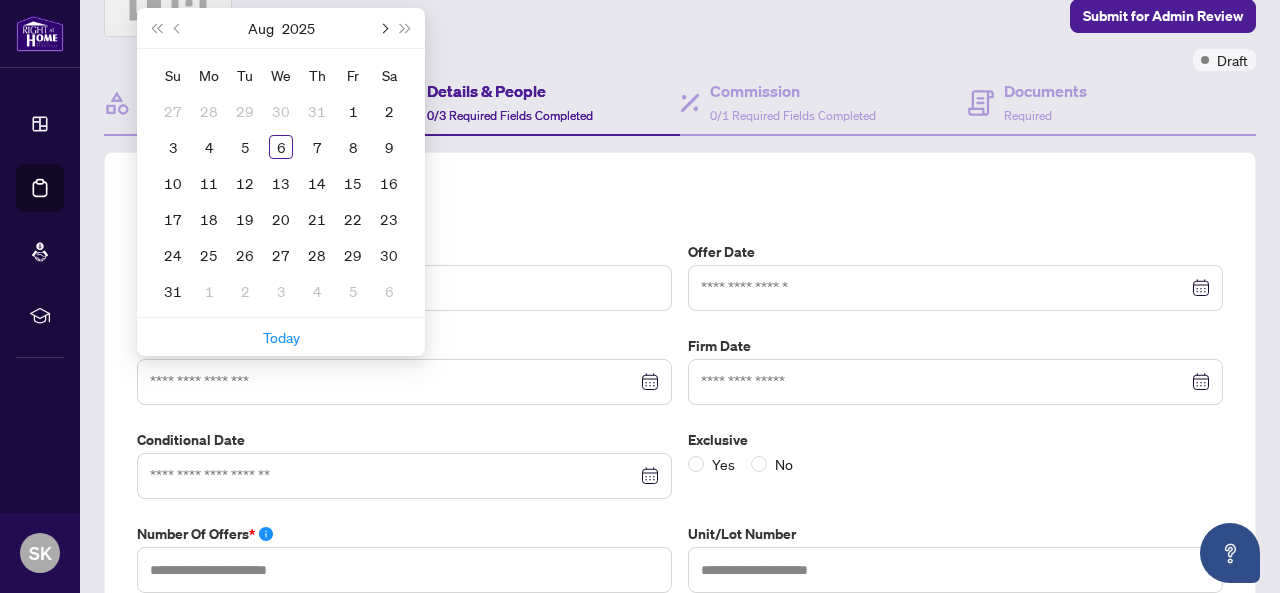 click at bounding box center (383, 28) 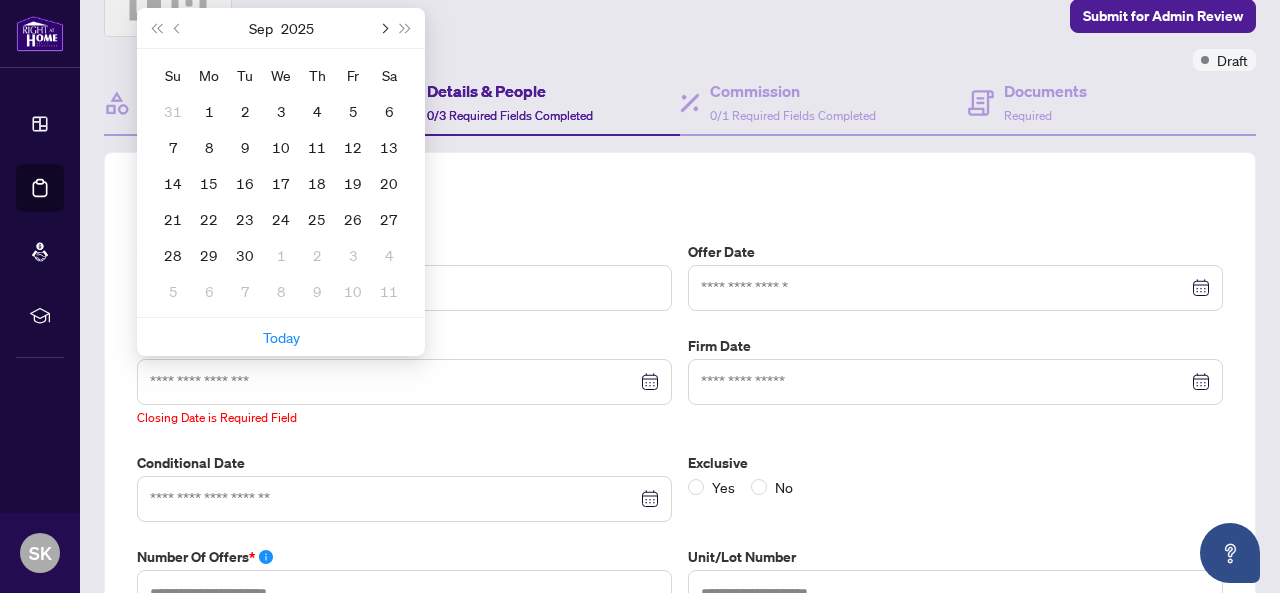 click at bounding box center (383, 28) 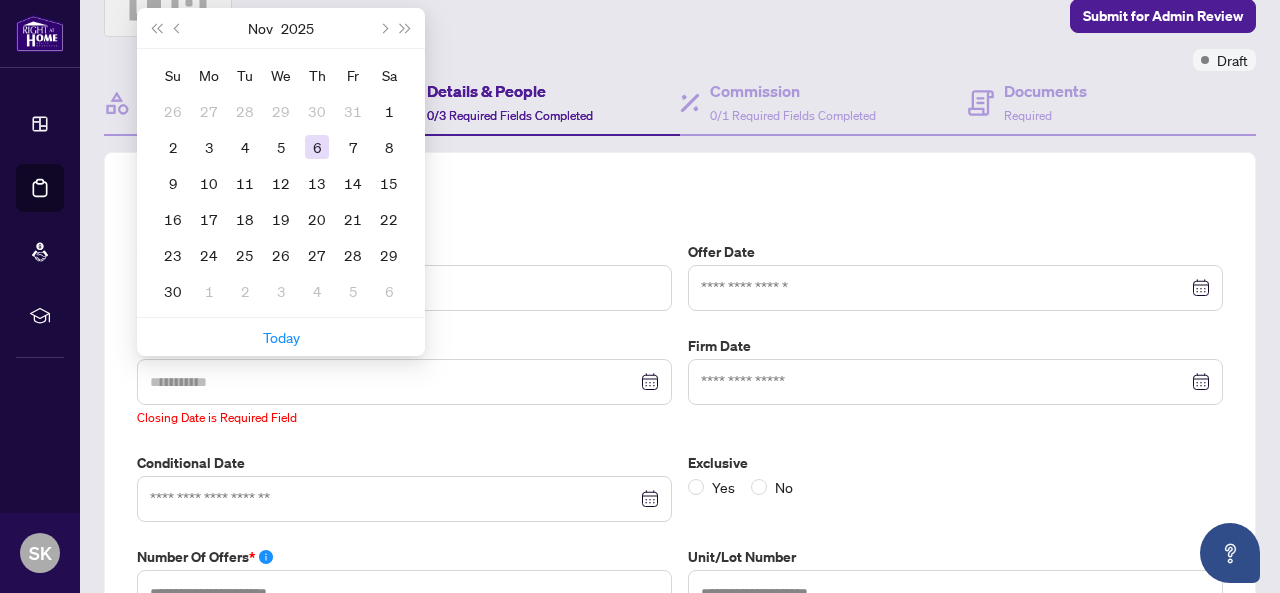 type on "**********" 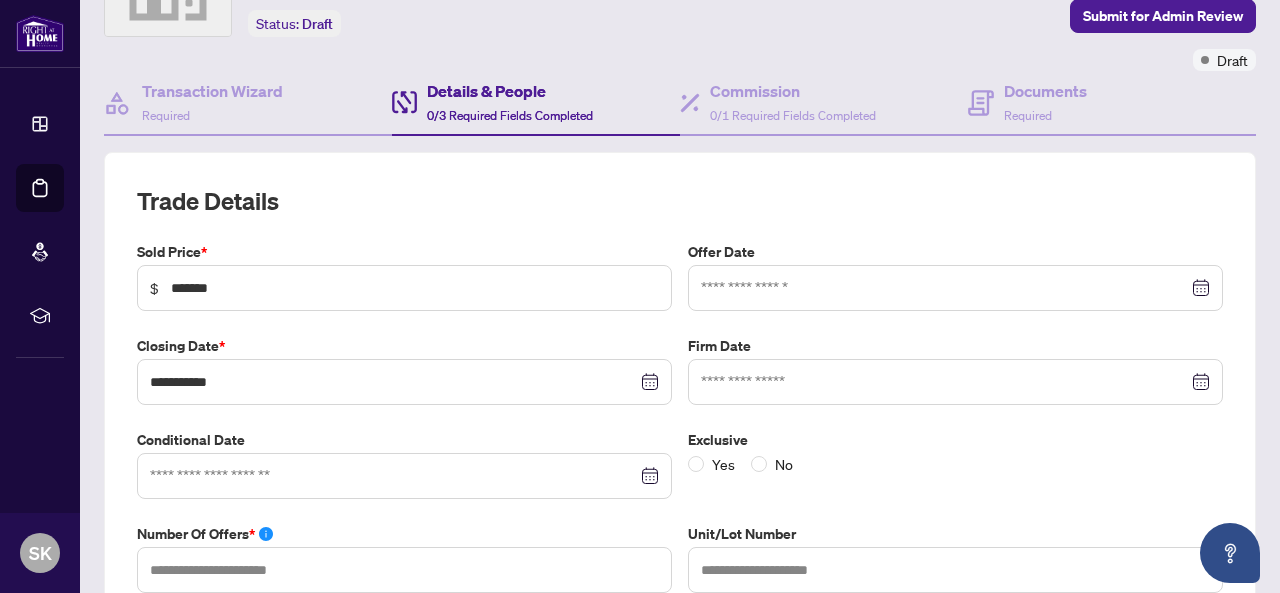 click on "Conditional Date" at bounding box center [404, 440] 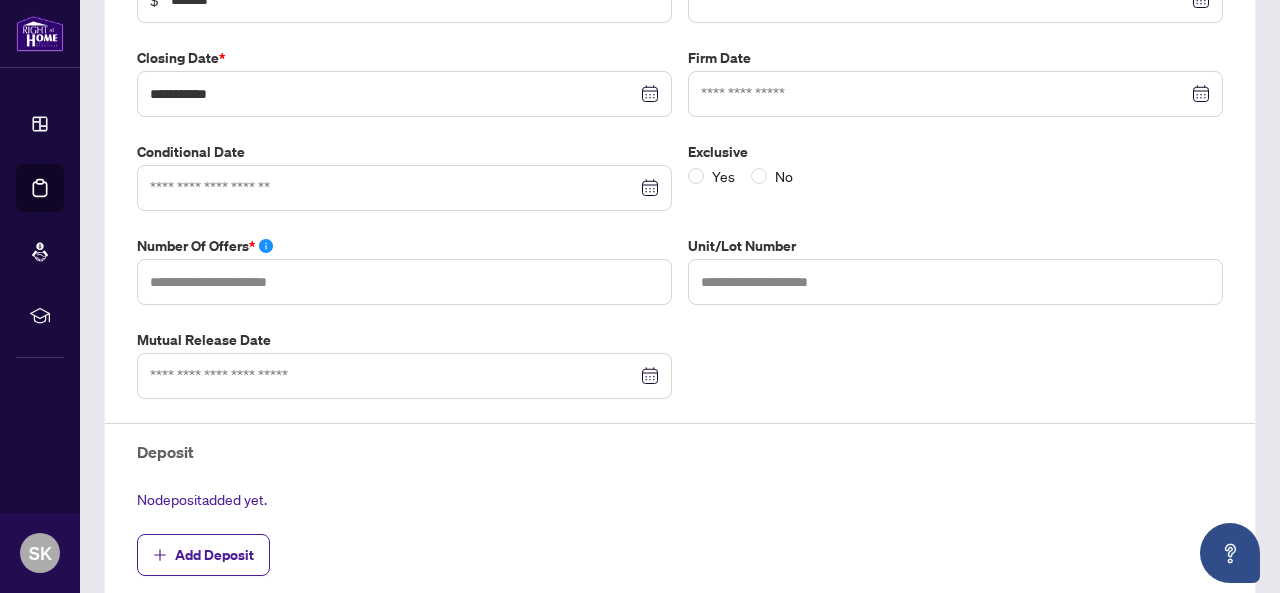 scroll, scrollTop: 422, scrollLeft: 0, axis: vertical 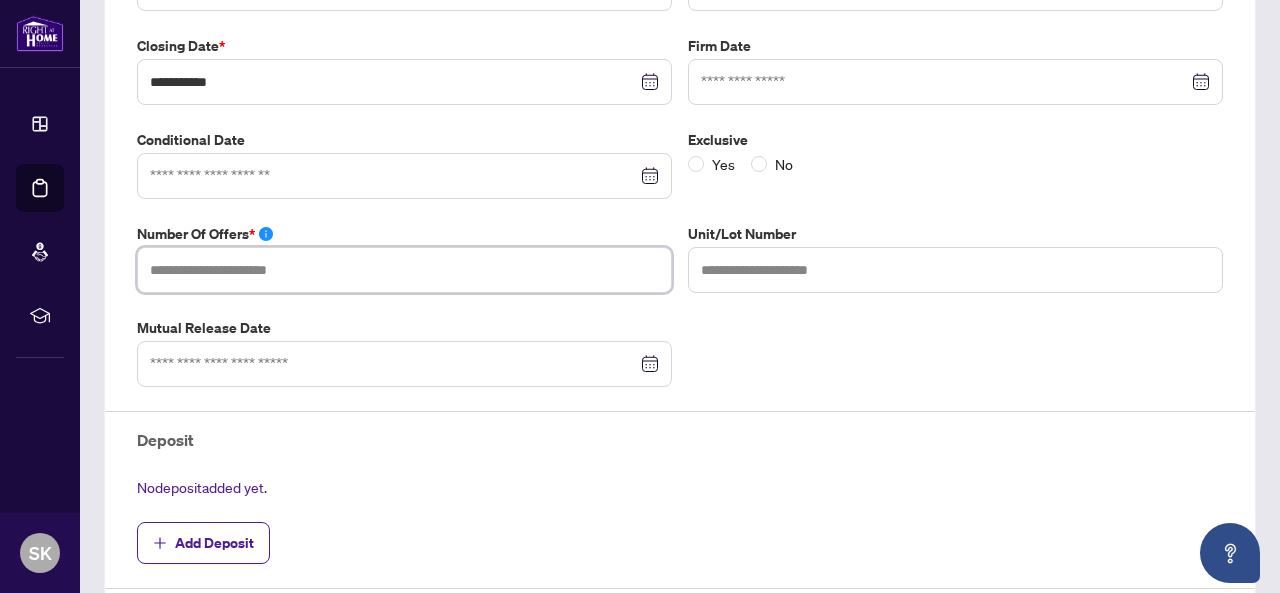 click at bounding box center (404, 270) 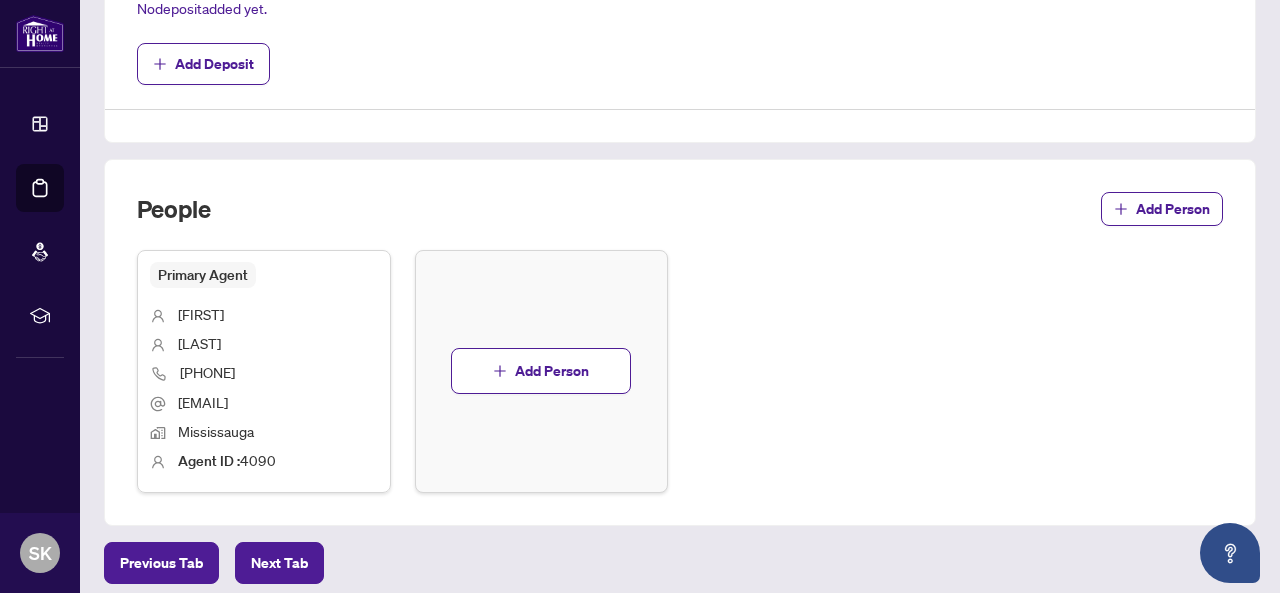 scroll, scrollTop: 974, scrollLeft: 0, axis: vertical 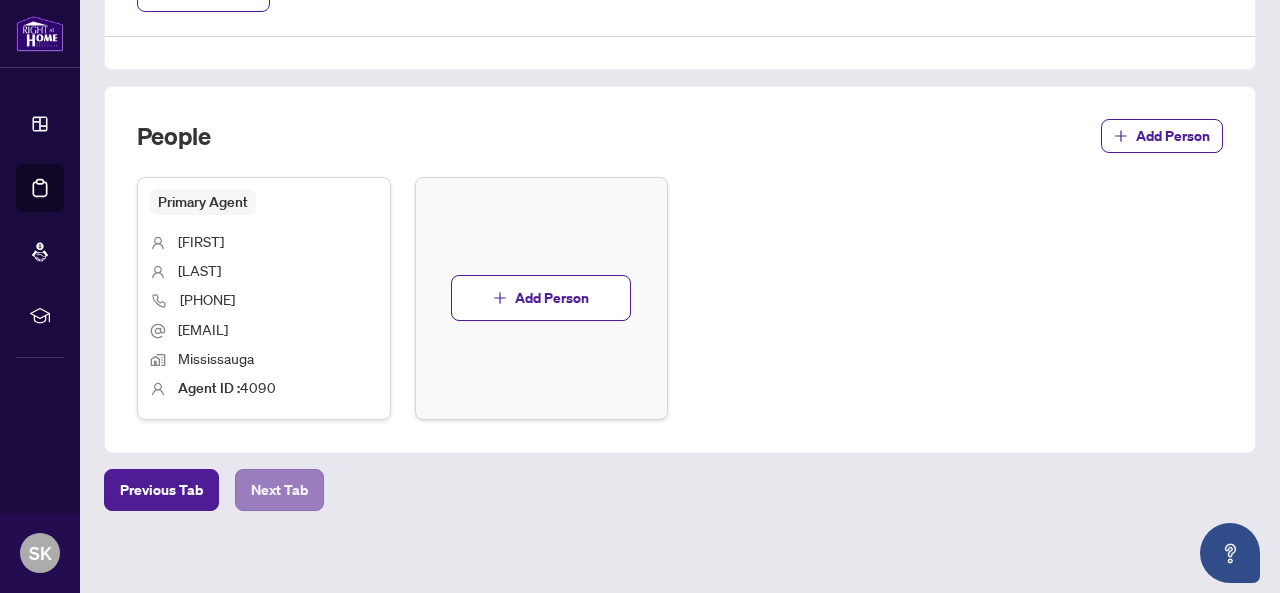 type on "*" 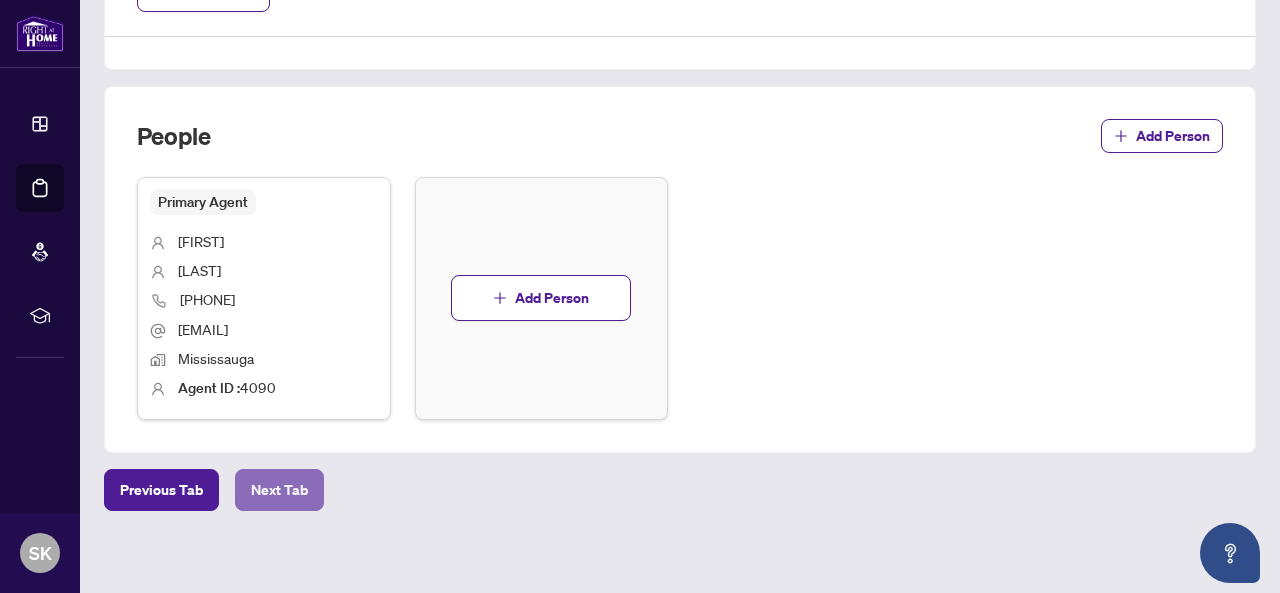 click on "Next Tab" at bounding box center (279, 490) 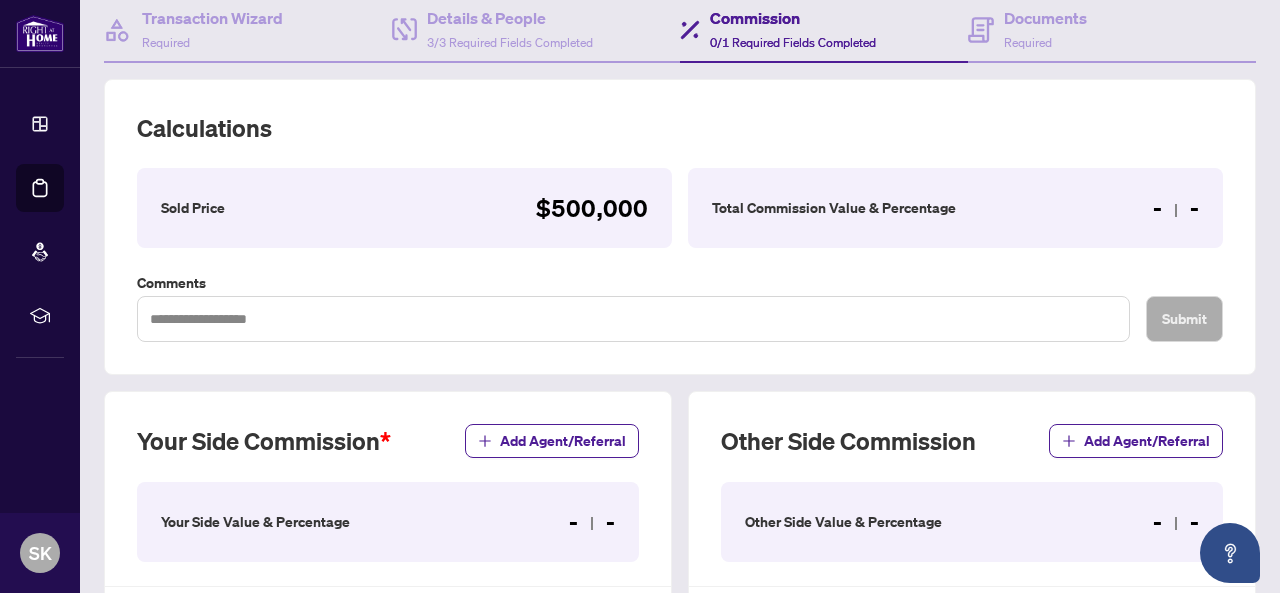 scroll, scrollTop: 291, scrollLeft: 0, axis: vertical 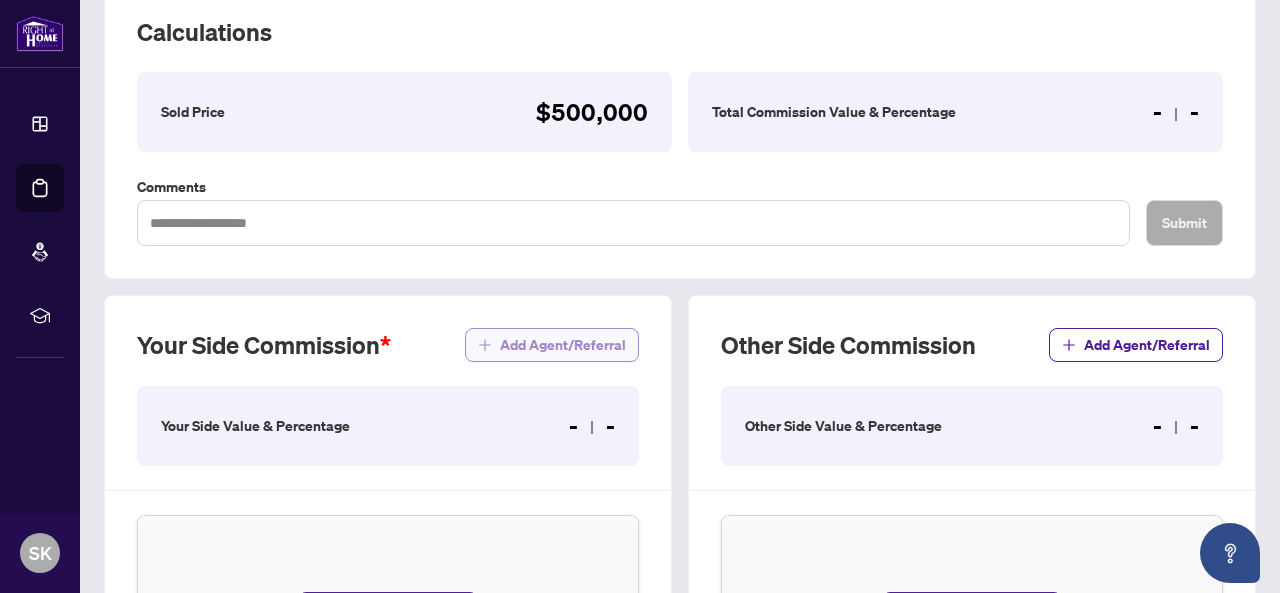 click on "Add Agent/Referral" at bounding box center (563, 345) 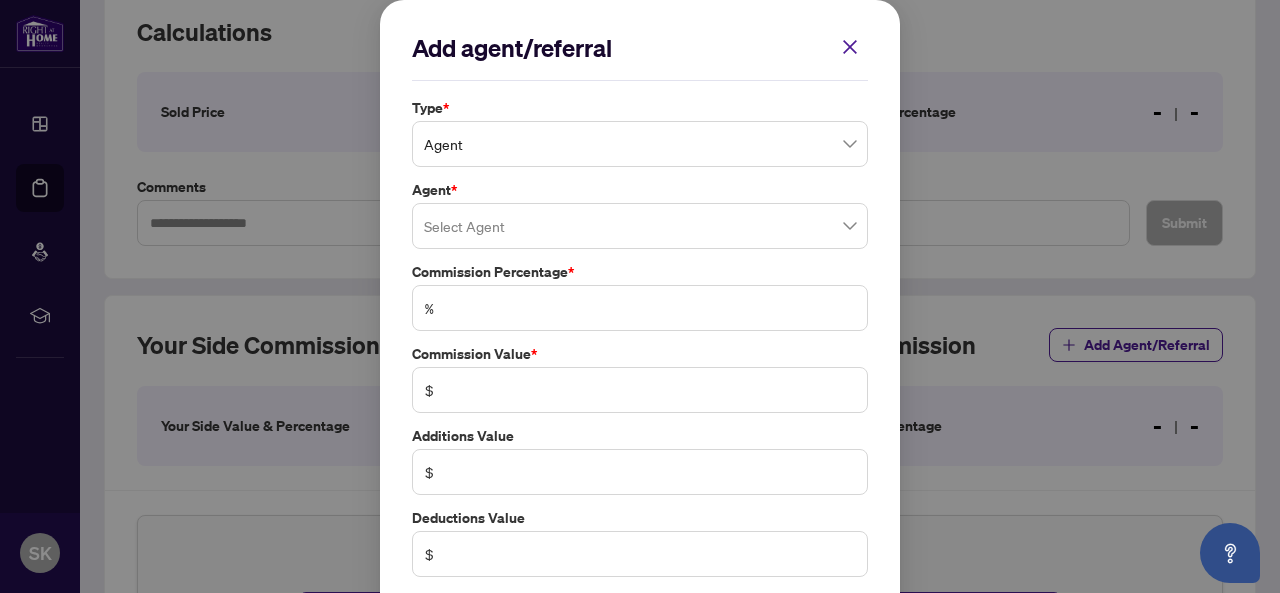 click on "Agent" at bounding box center [640, 144] 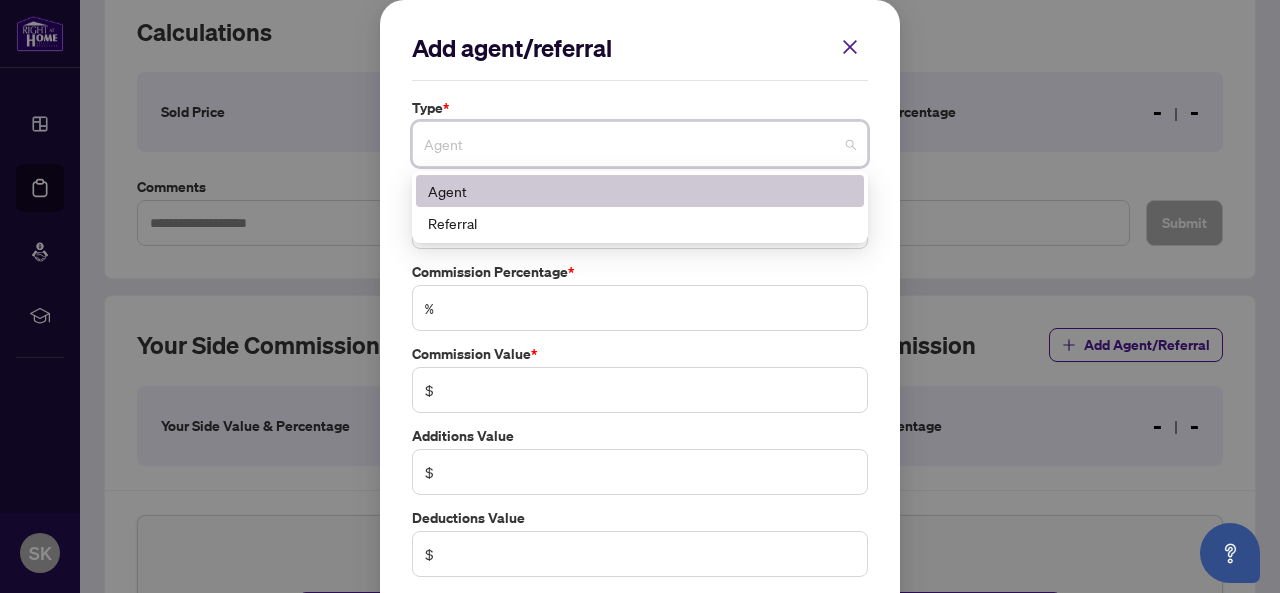 click on "Agent" at bounding box center (640, 191) 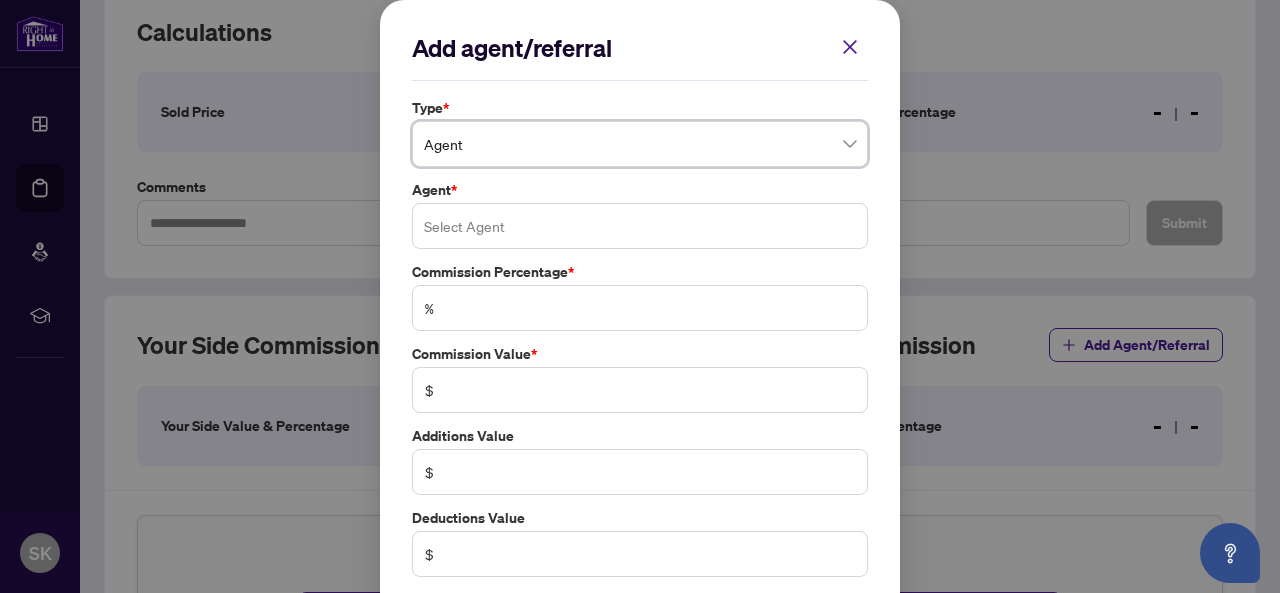 click at bounding box center [640, 226] 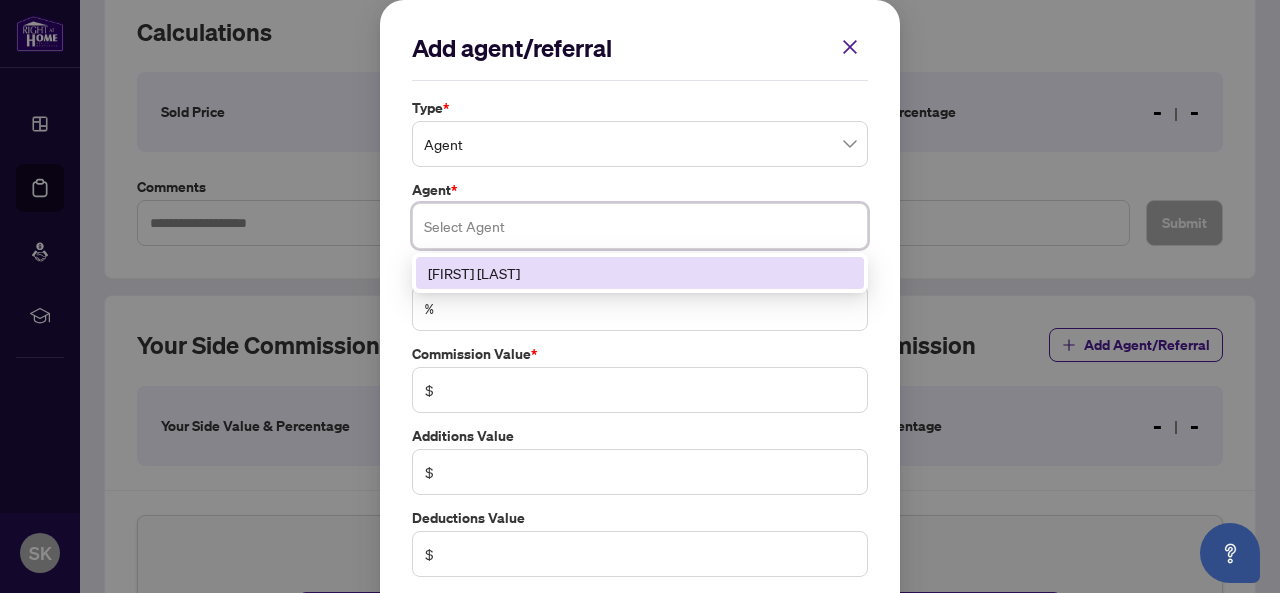 click on "[FIRST] [LAST]" at bounding box center [640, 273] 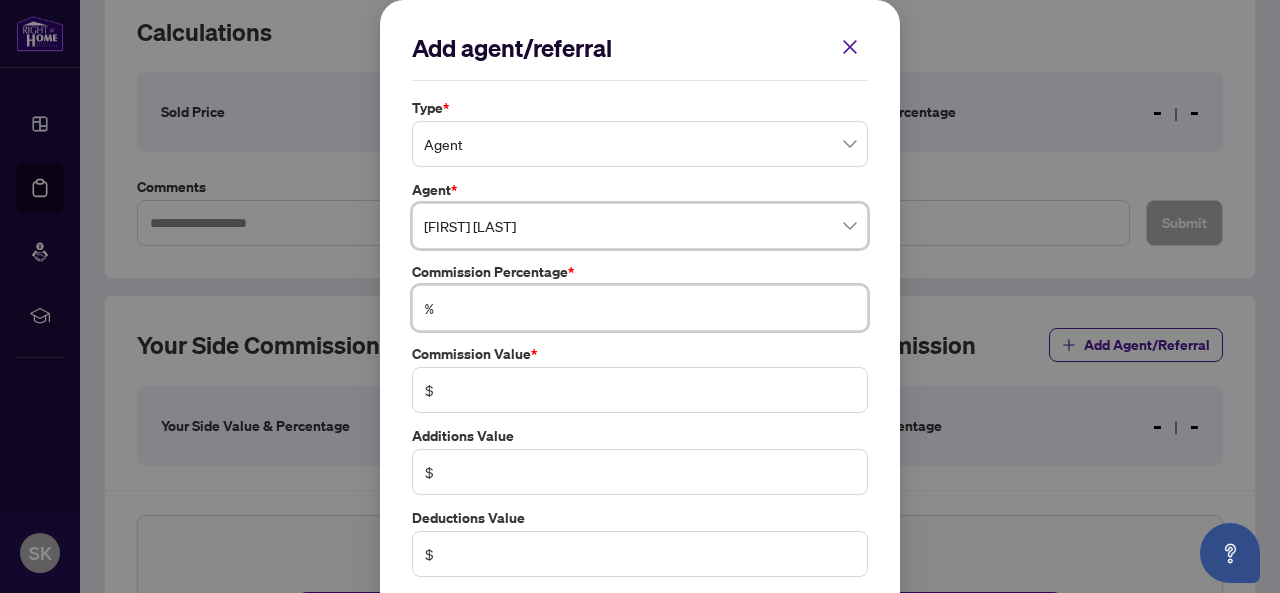 click at bounding box center (650, 308) 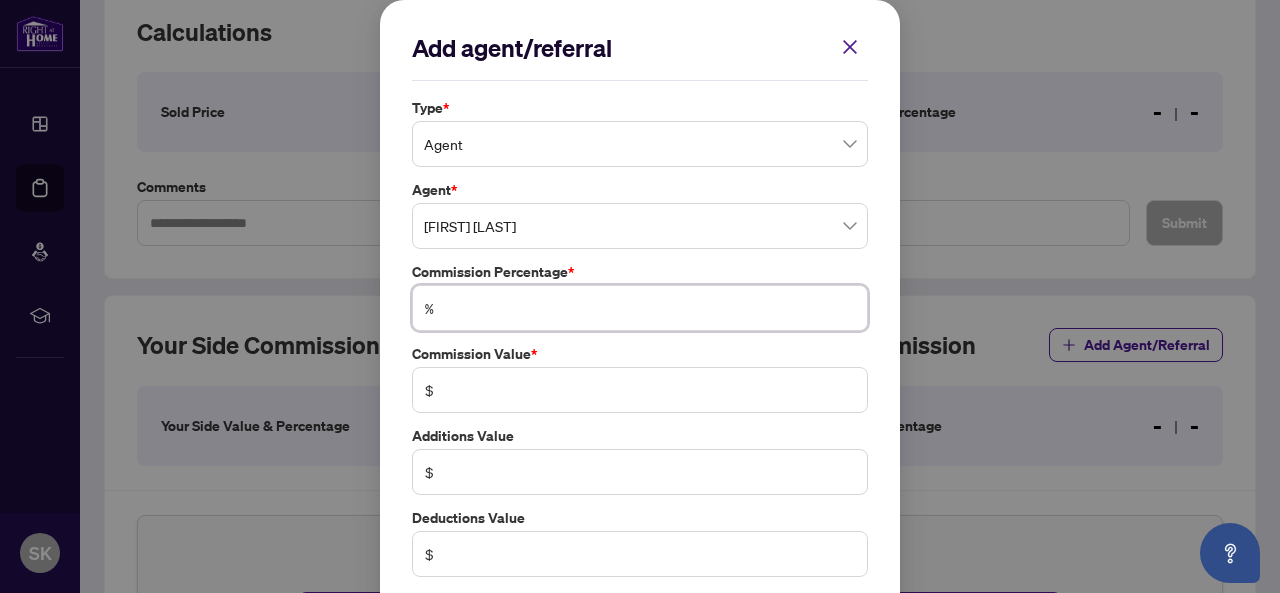 type on "*" 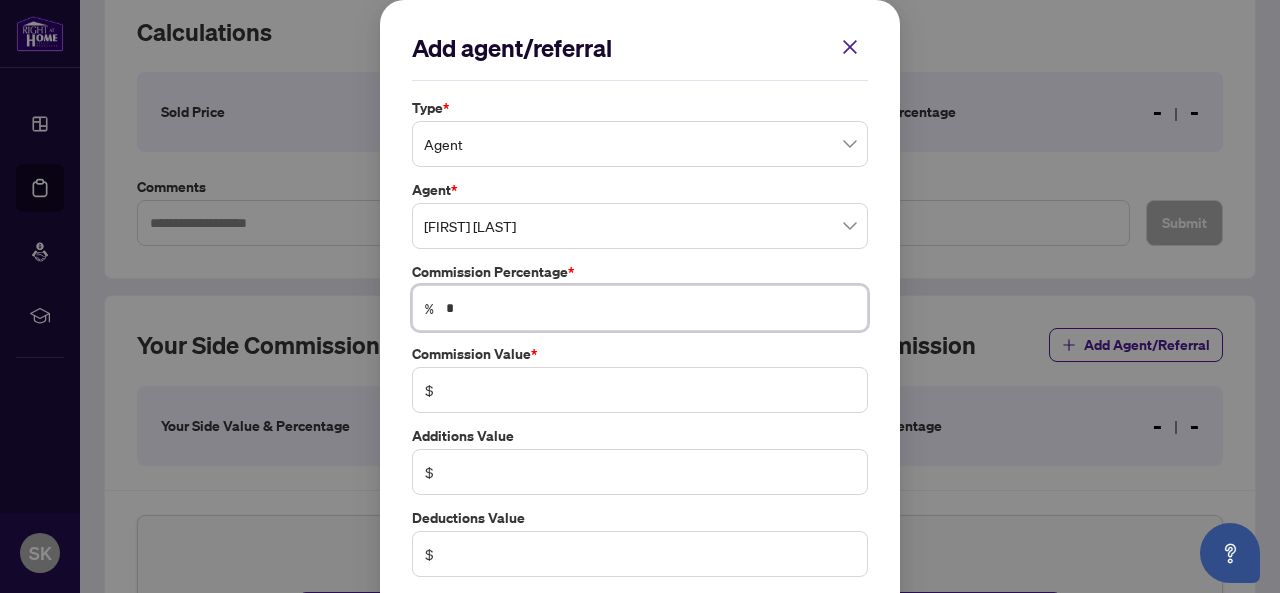 type on "*****" 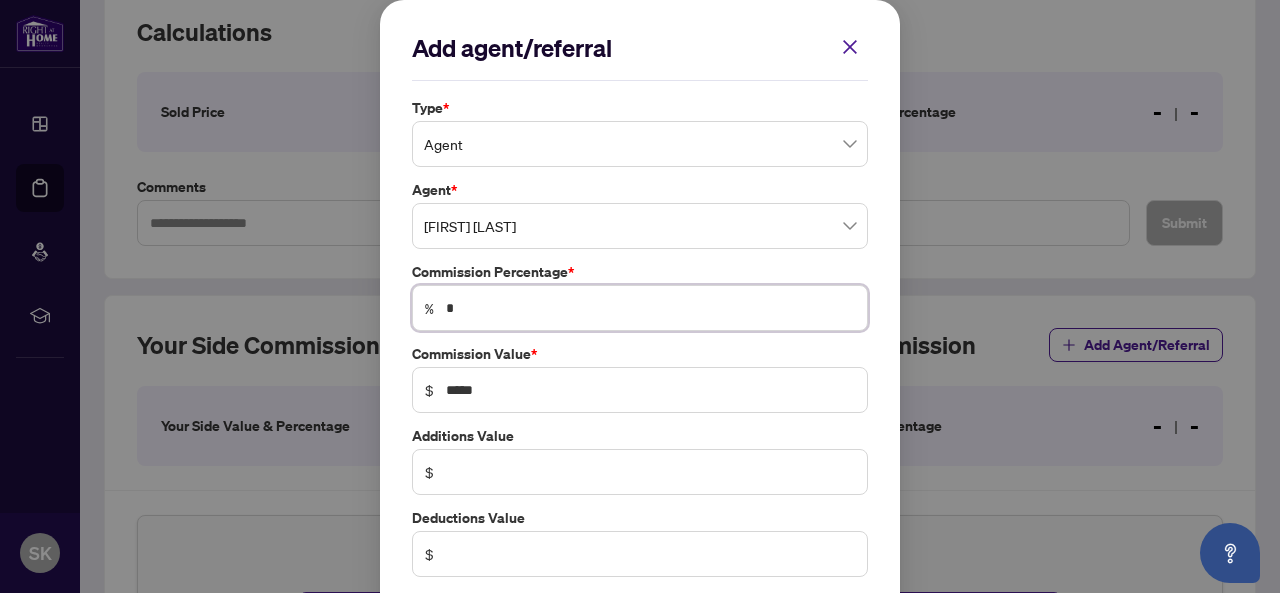 type on "**" 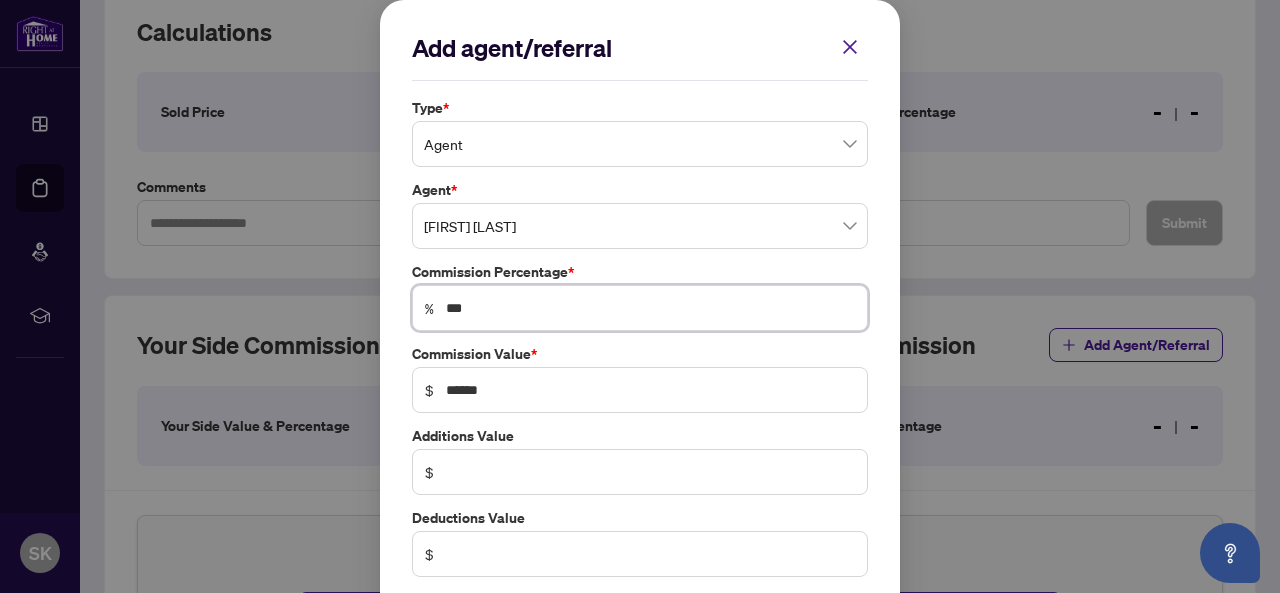 type on "****" 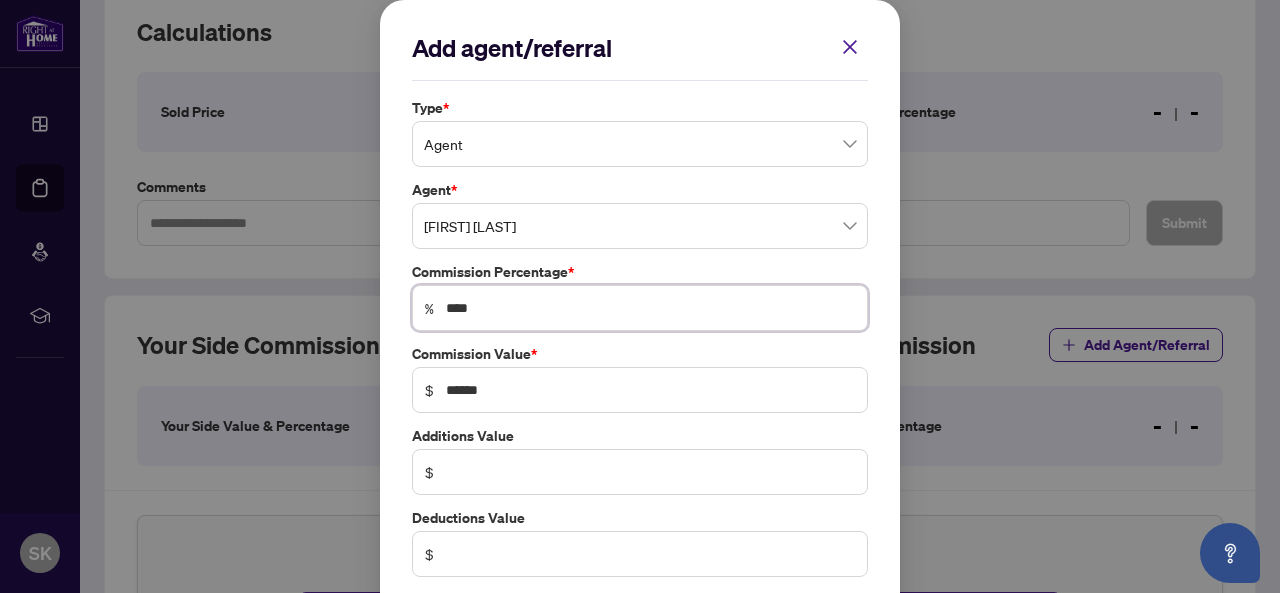 type on "****" 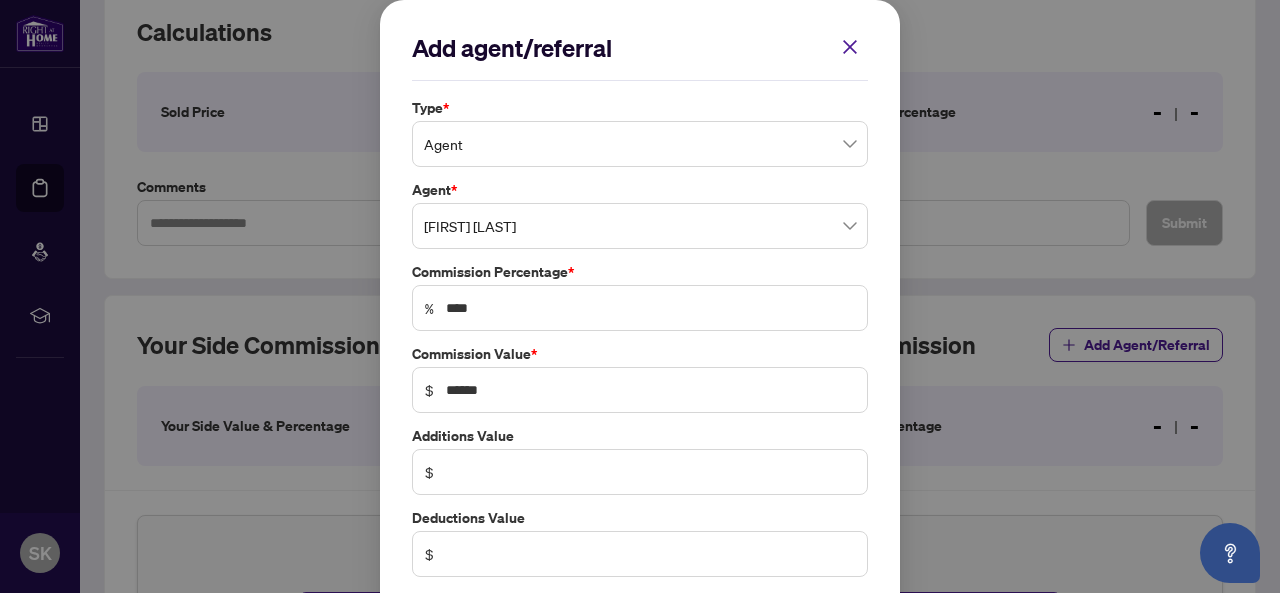 click on "Type * Agent 0 1 Agent Referral Agent * [FIRST] [LAST] [POSTAL_CODE] [FIRST] [LAST] Commission Percentage * % **** Commission Value * $ ****** Additions Value $ Deductions Value $" at bounding box center (640, 337) 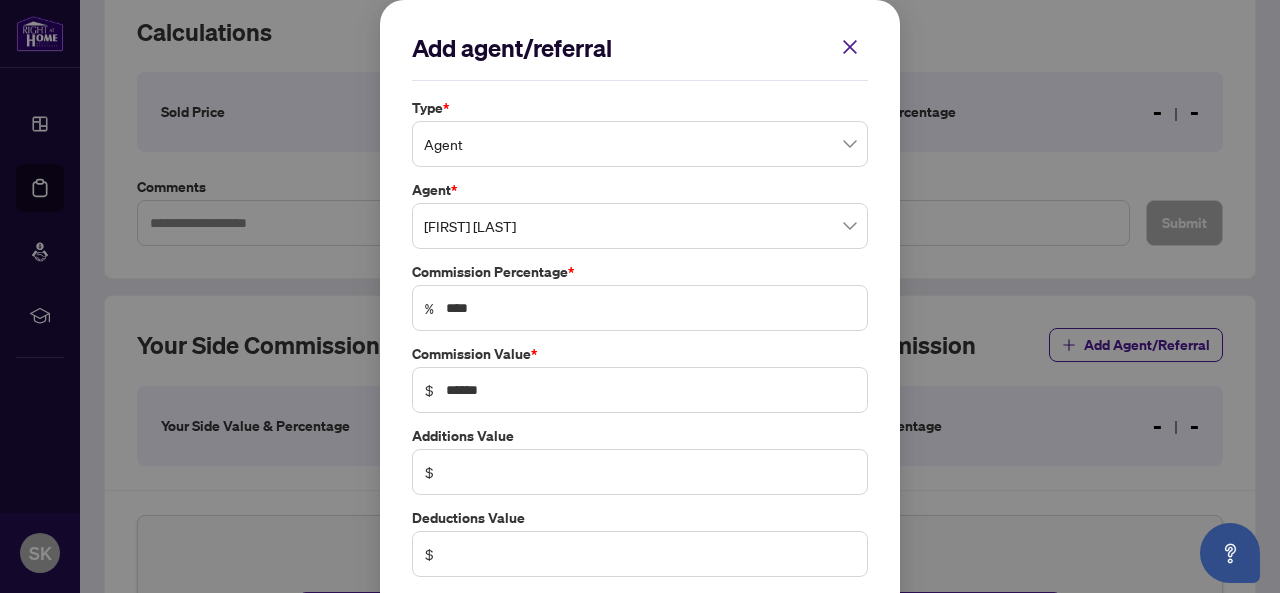scroll, scrollTop: 94, scrollLeft: 0, axis: vertical 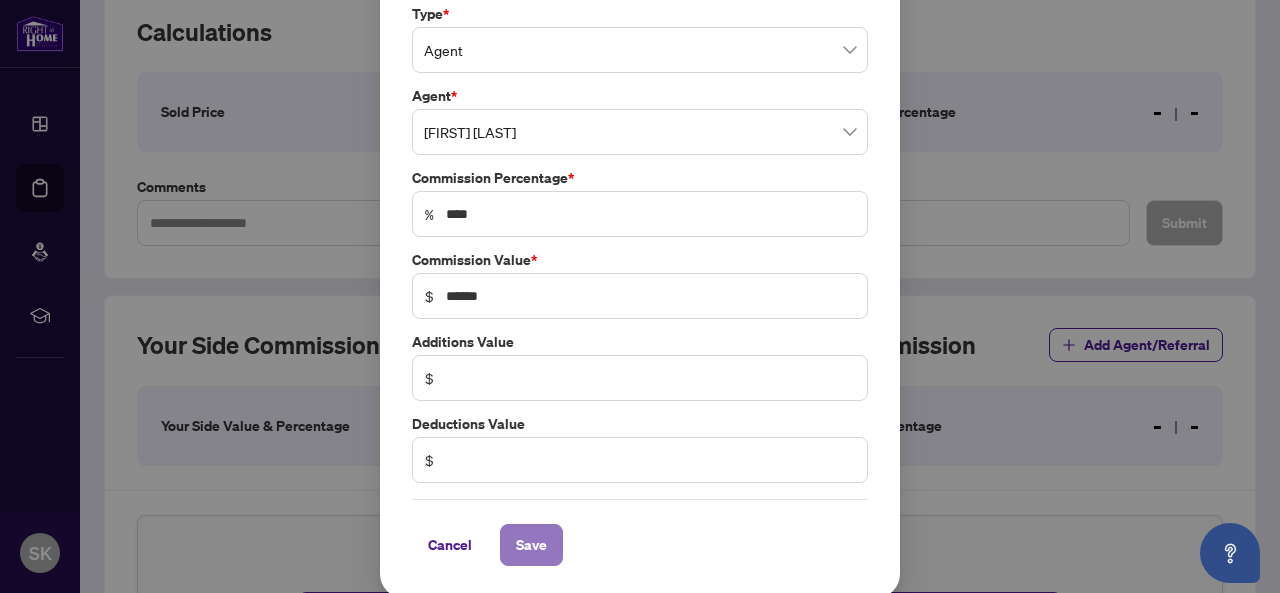 click on "Save" at bounding box center [531, 545] 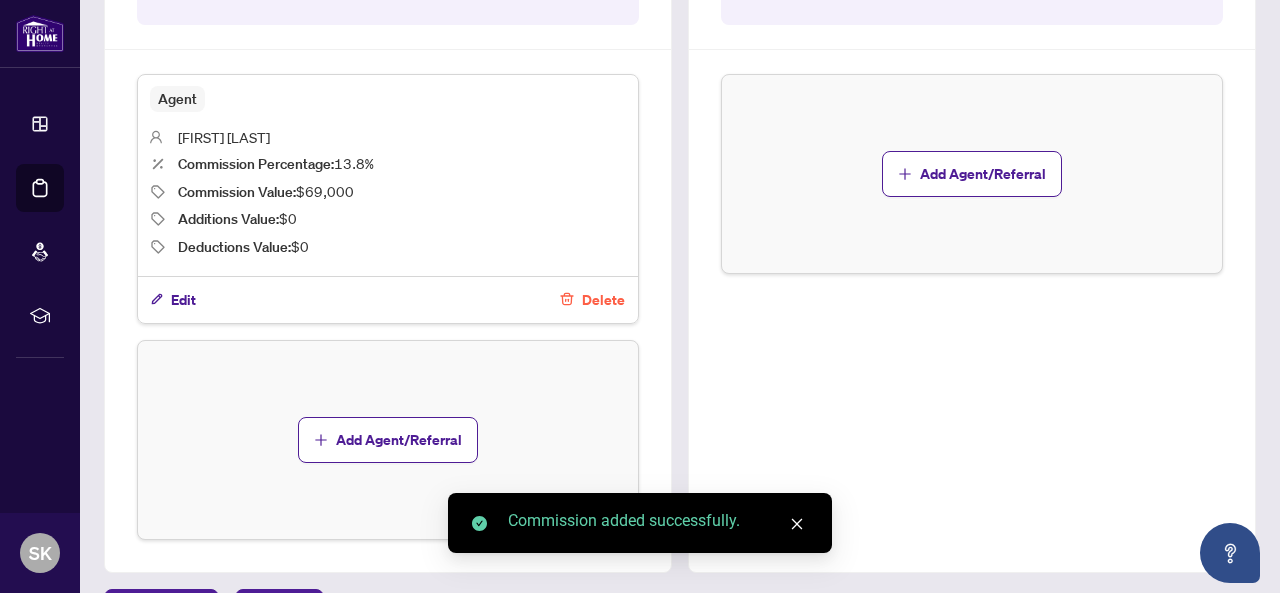 scroll, scrollTop: 850, scrollLeft: 0, axis: vertical 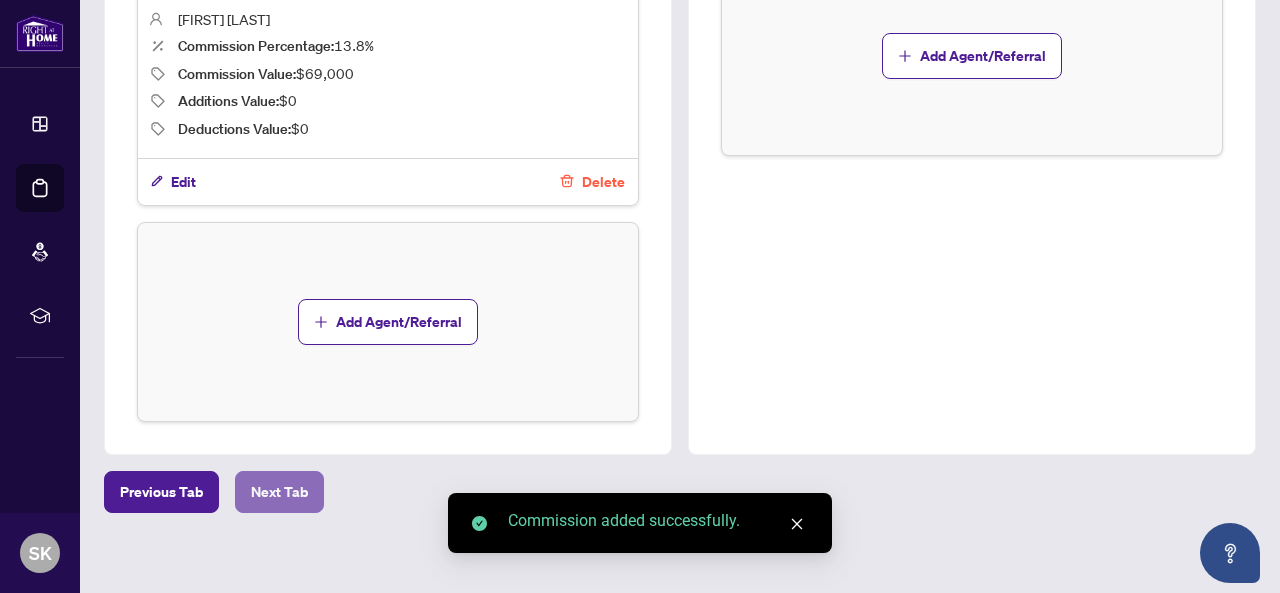 click on "Next Tab" at bounding box center (279, 492) 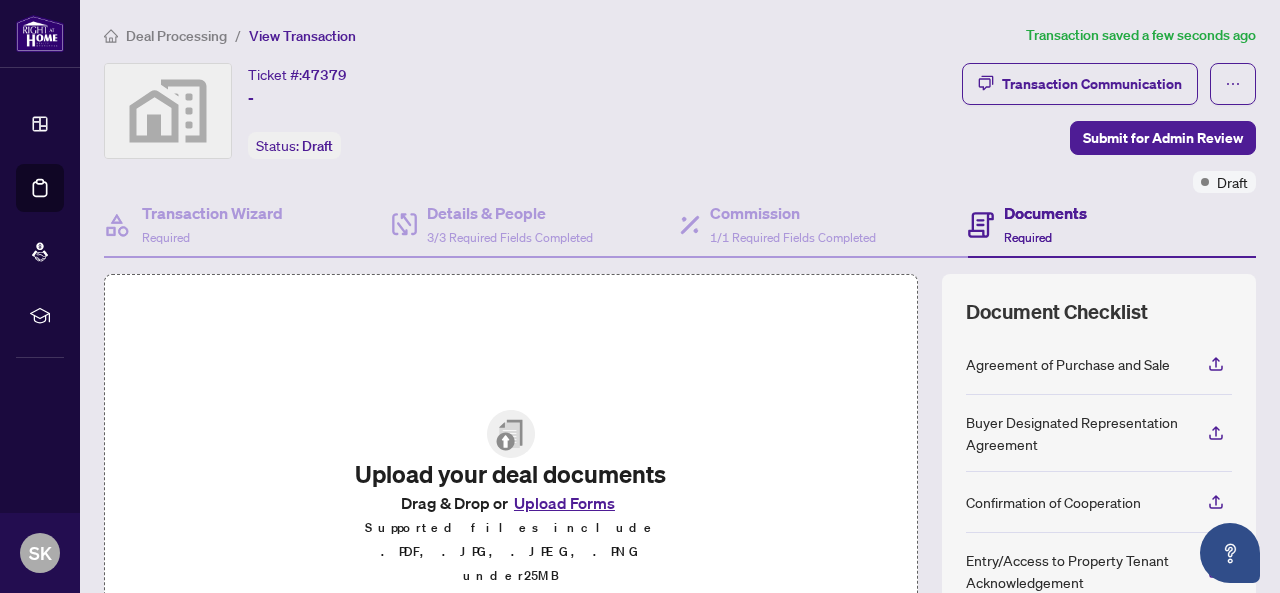 scroll, scrollTop: 200, scrollLeft: 0, axis: vertical 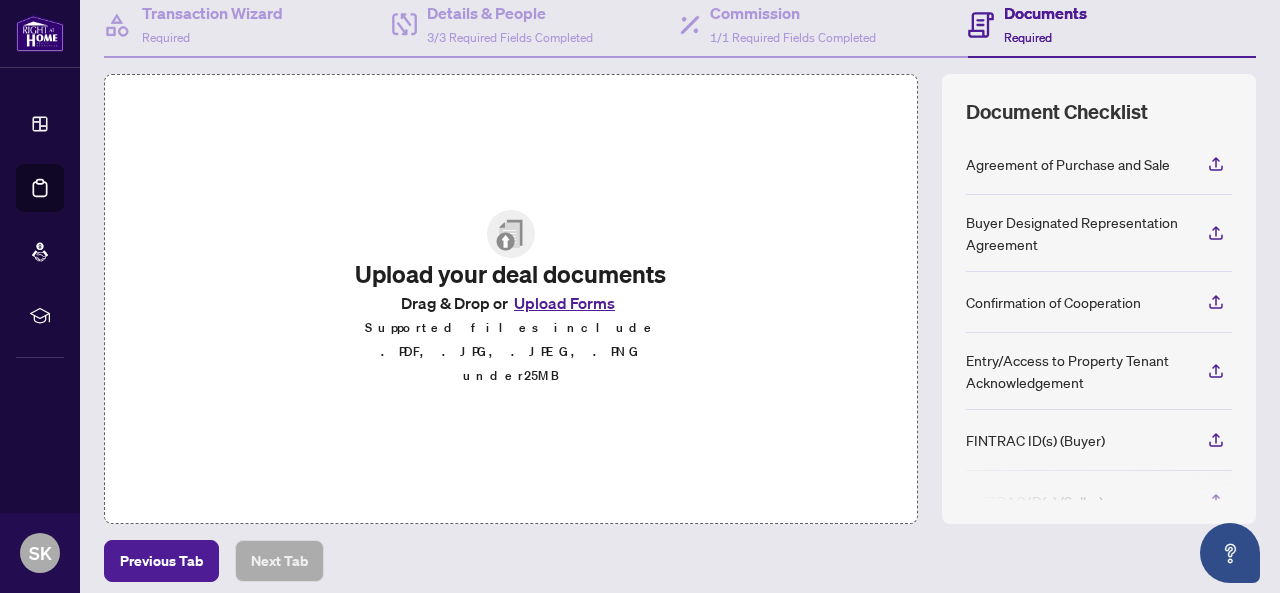 click on "Upload Forms" at bounding box center (564, 303) 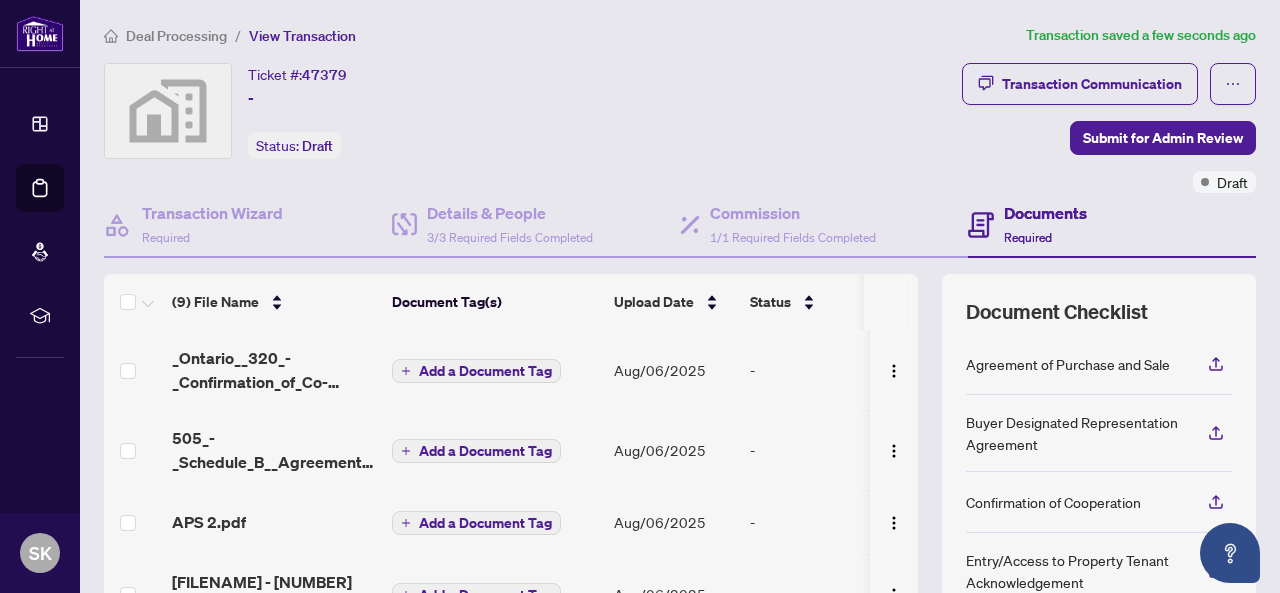 scroll, scrollTop: 279, scrollLeft: 0, axis: vertical 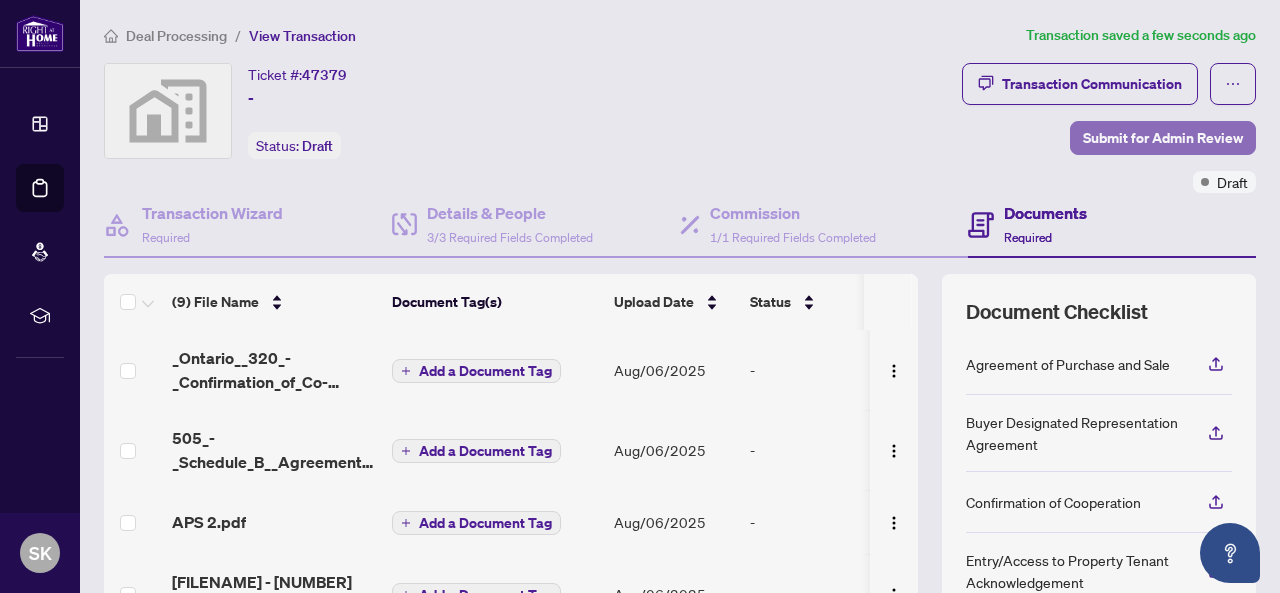click on "Submit for Admin Review" at bounding box center [1163, 138] 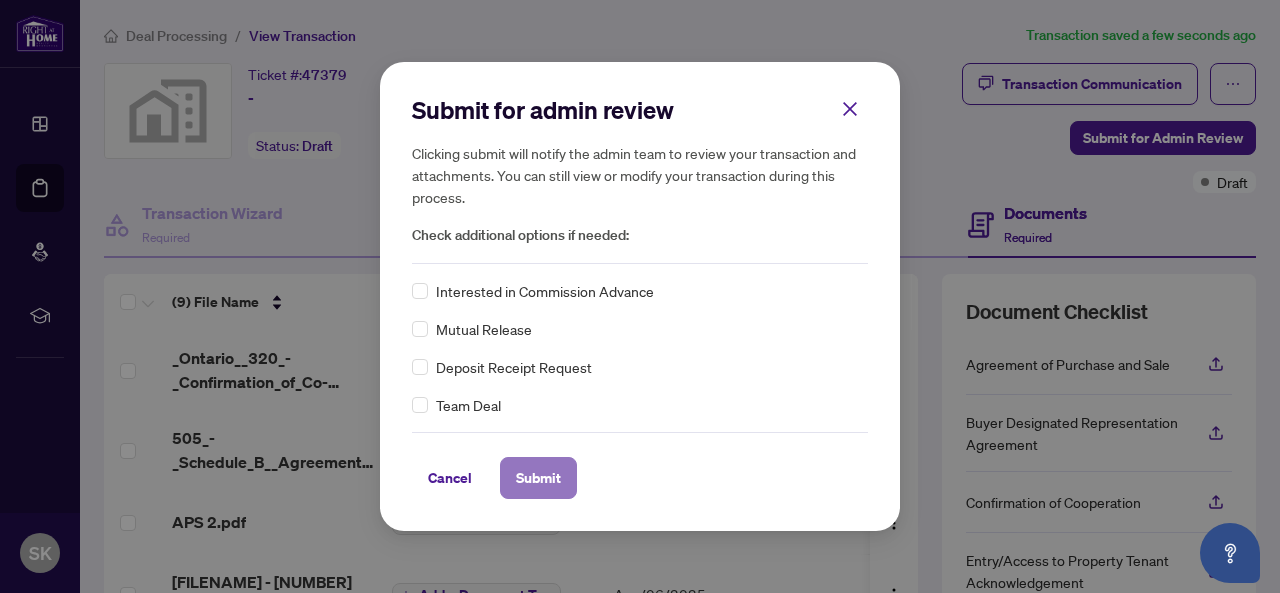 click on "Submit" at bounding box center [538, 478] 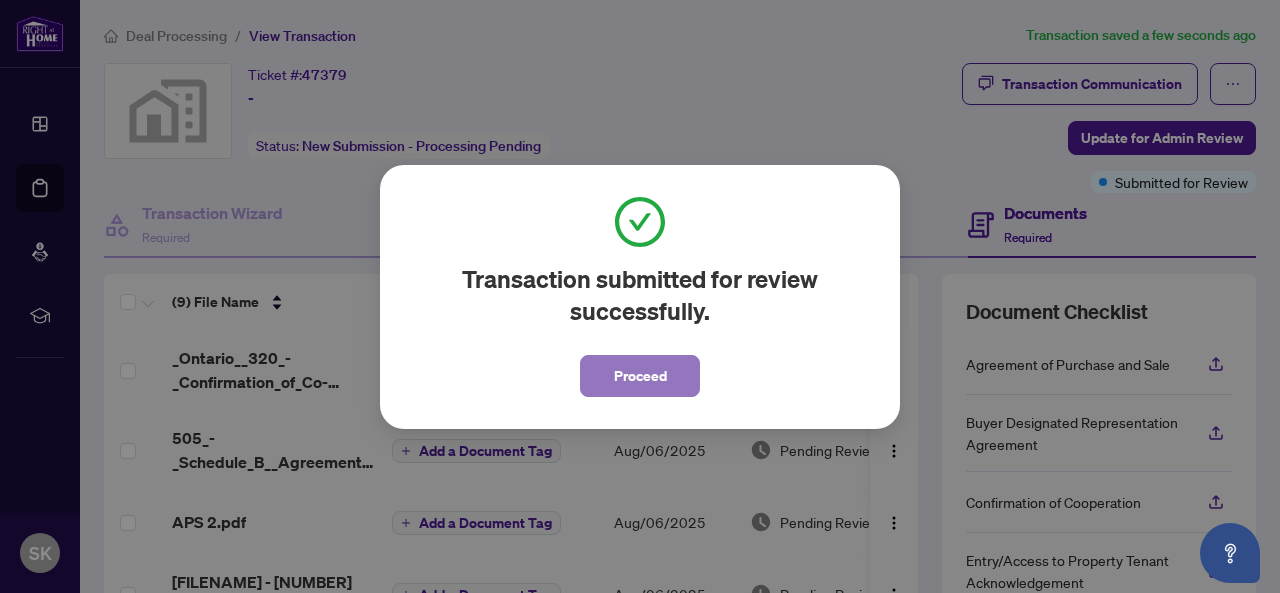 click on "Proceed" at bounding box center (640, 376) 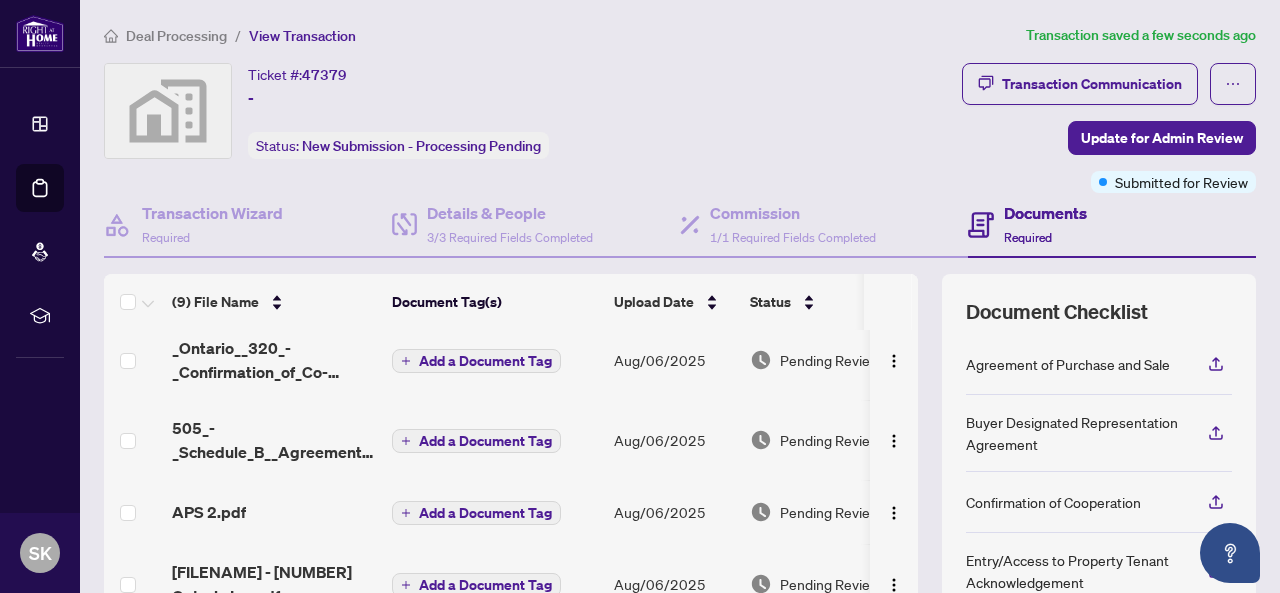 scroll, scrollTop: 0, scrollLeft: 0, axis: both 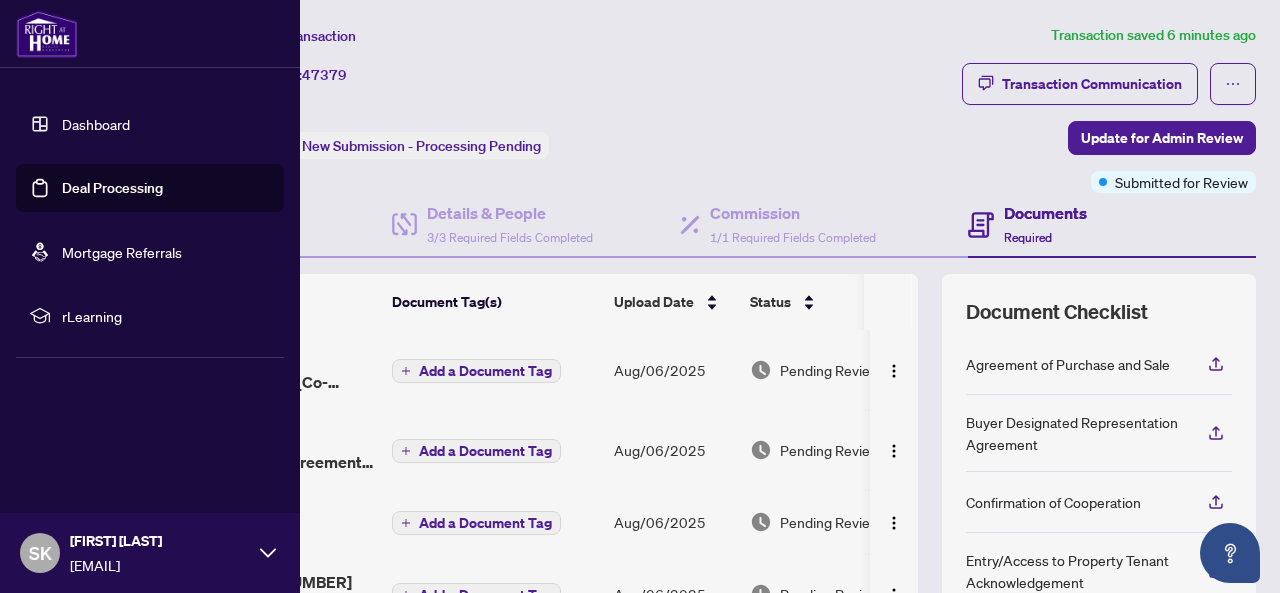 click on "Deal Processing" at bounding box center [112, 188] 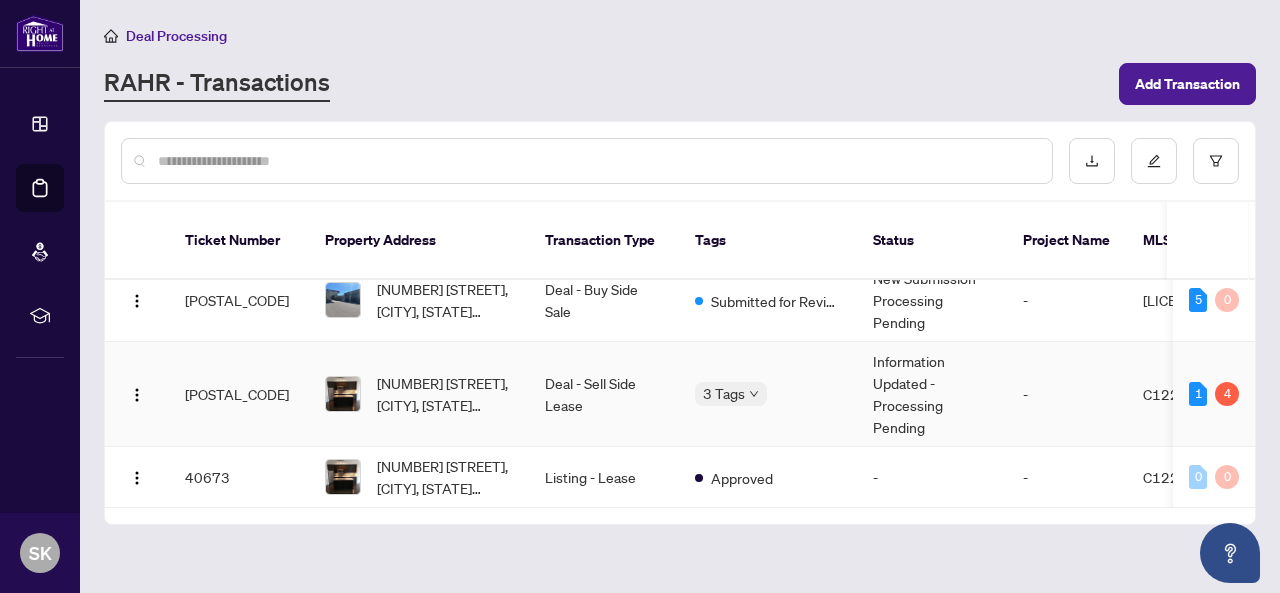 scroll, scrollTop: 109, scrollLeft: 0, axis: vertical 